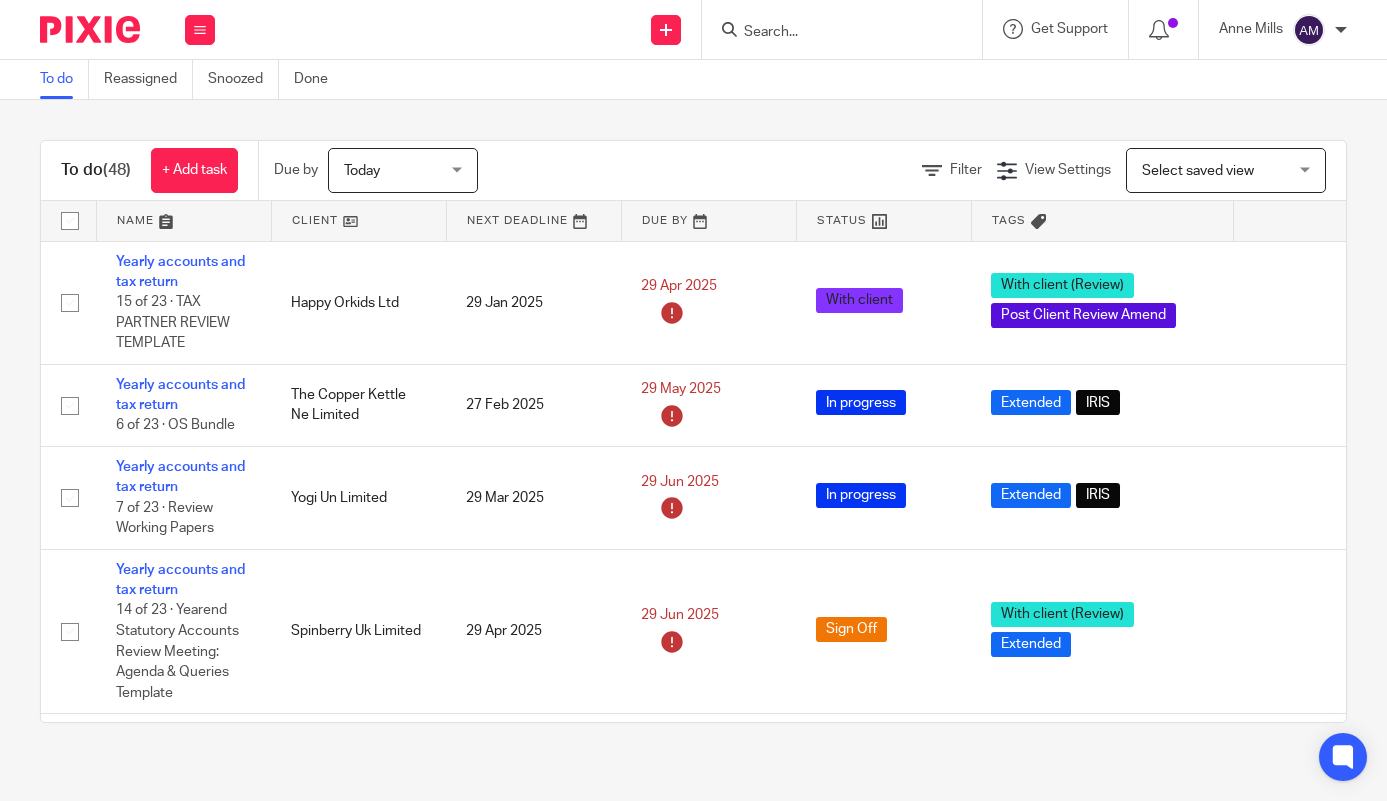 scroll, scrollTop: 0, scrollLeft: 0, axis: both 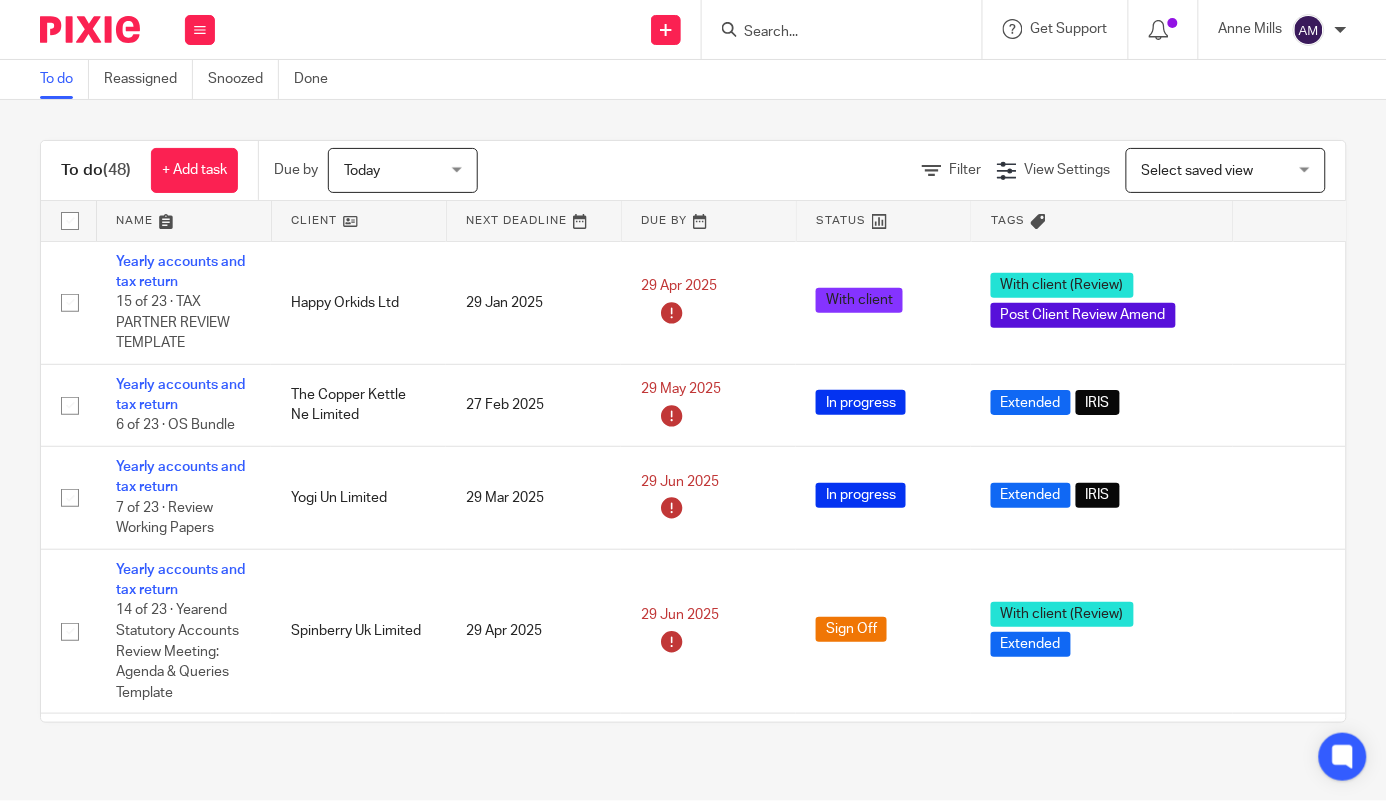 click at bounding box center (832, 33) 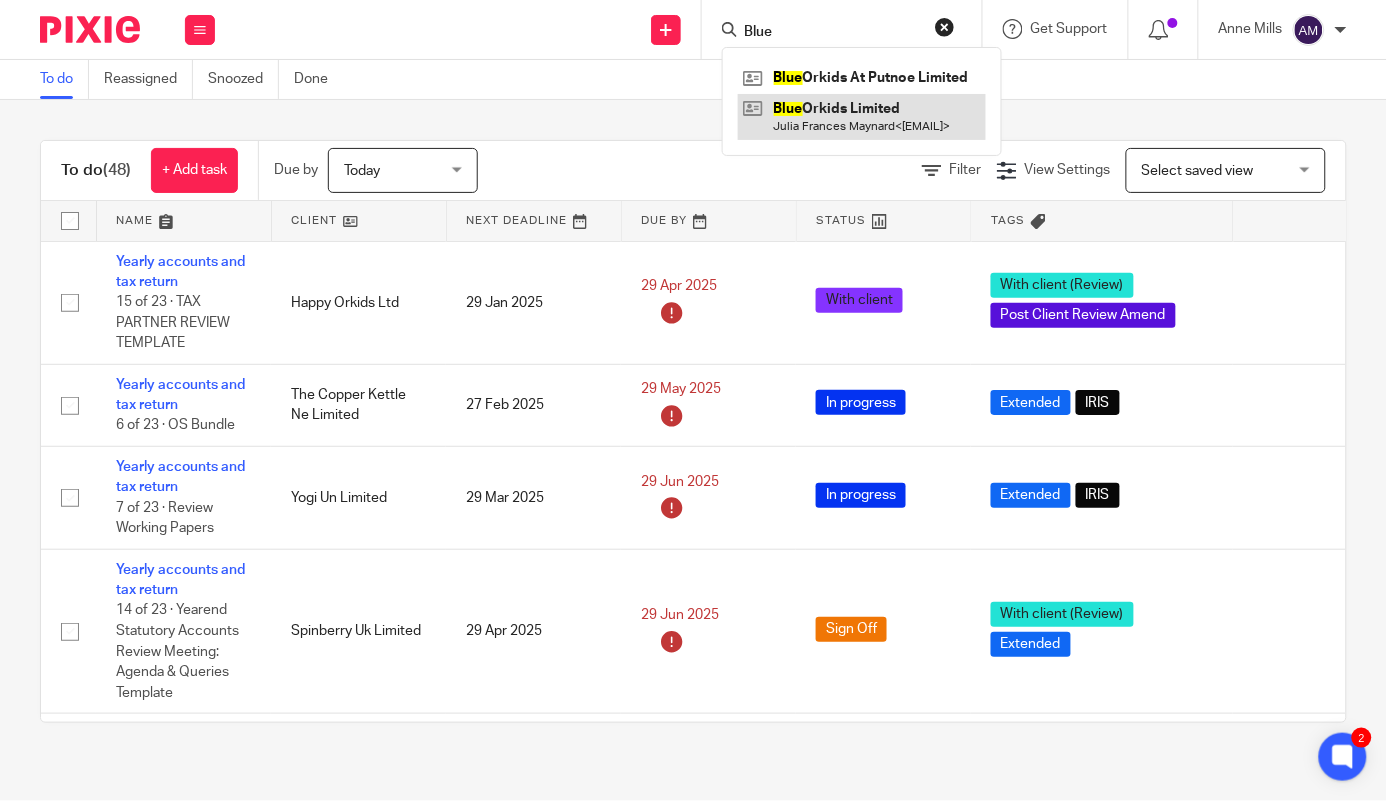 type on "Blue" 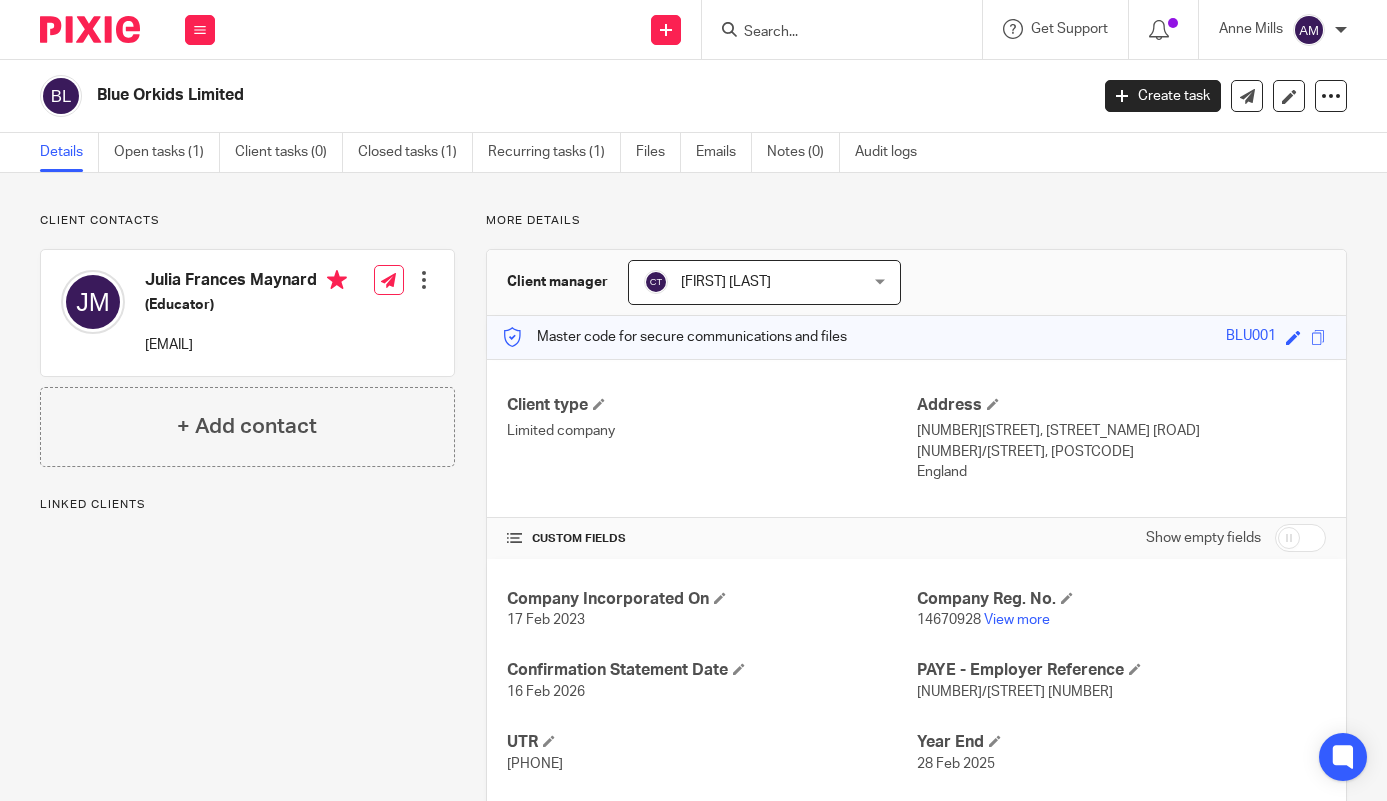 scroll, scrollTop: 0, scrollLeft: 0, axis: both 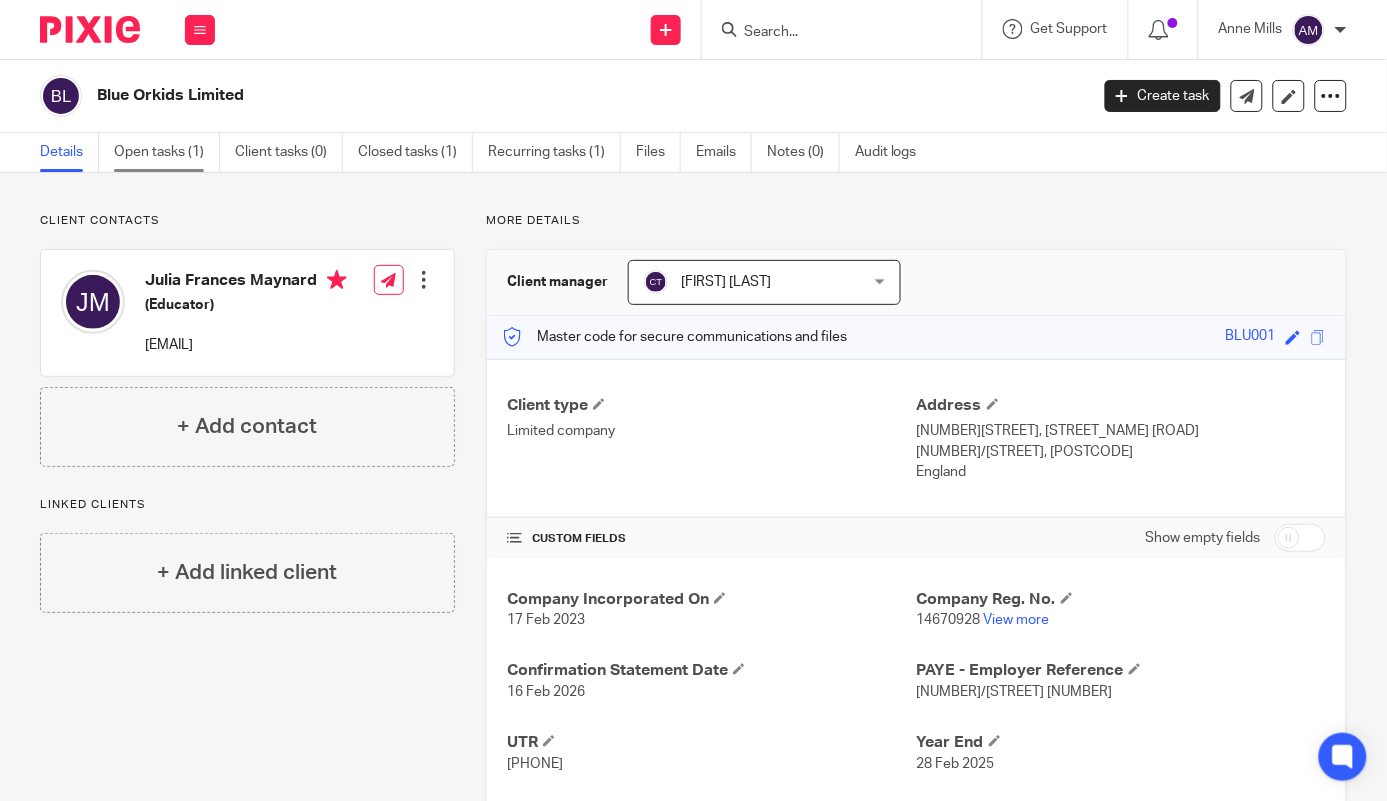 click on "Open tasks (1)" at bounding box center [167, 152] 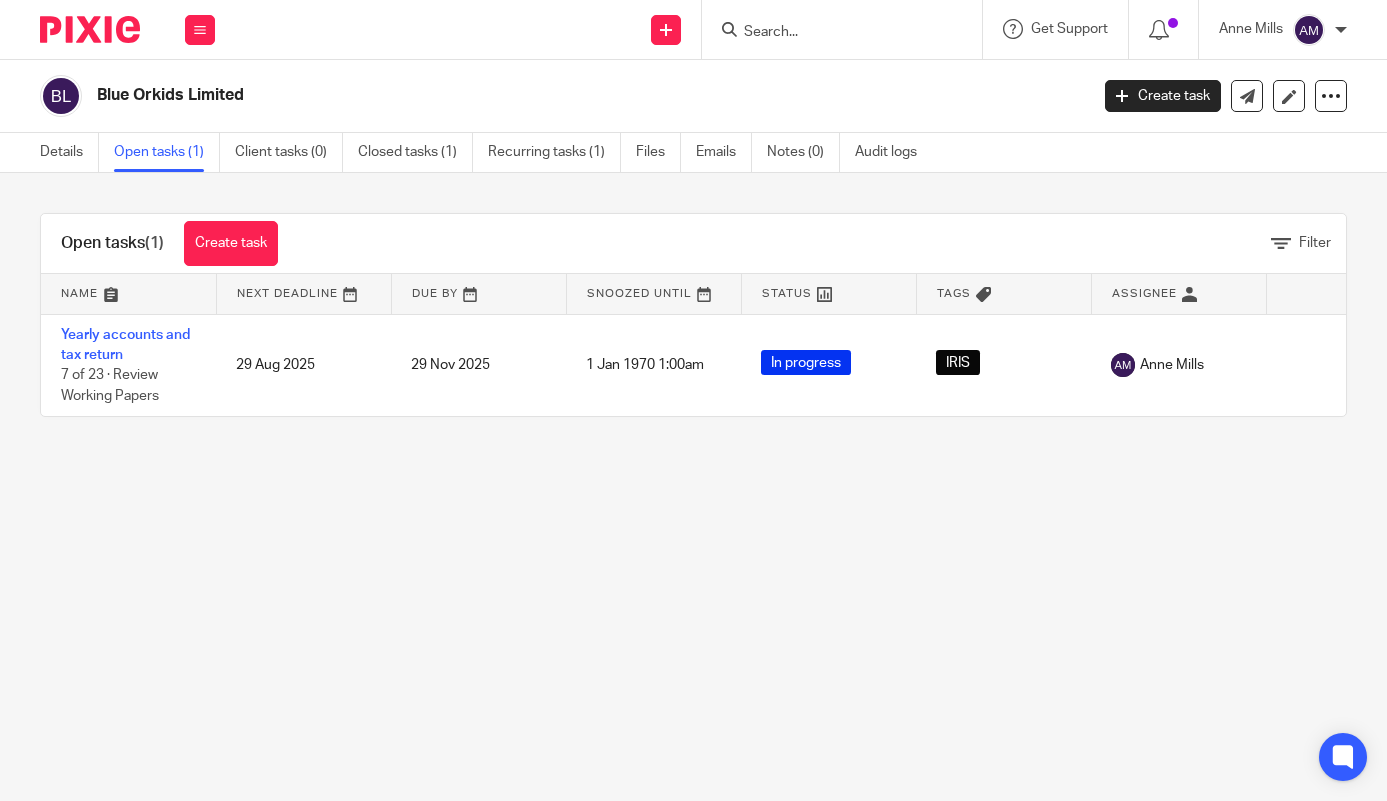 scroll, scrollTop: 0, scrollLeft: 0, axis: both 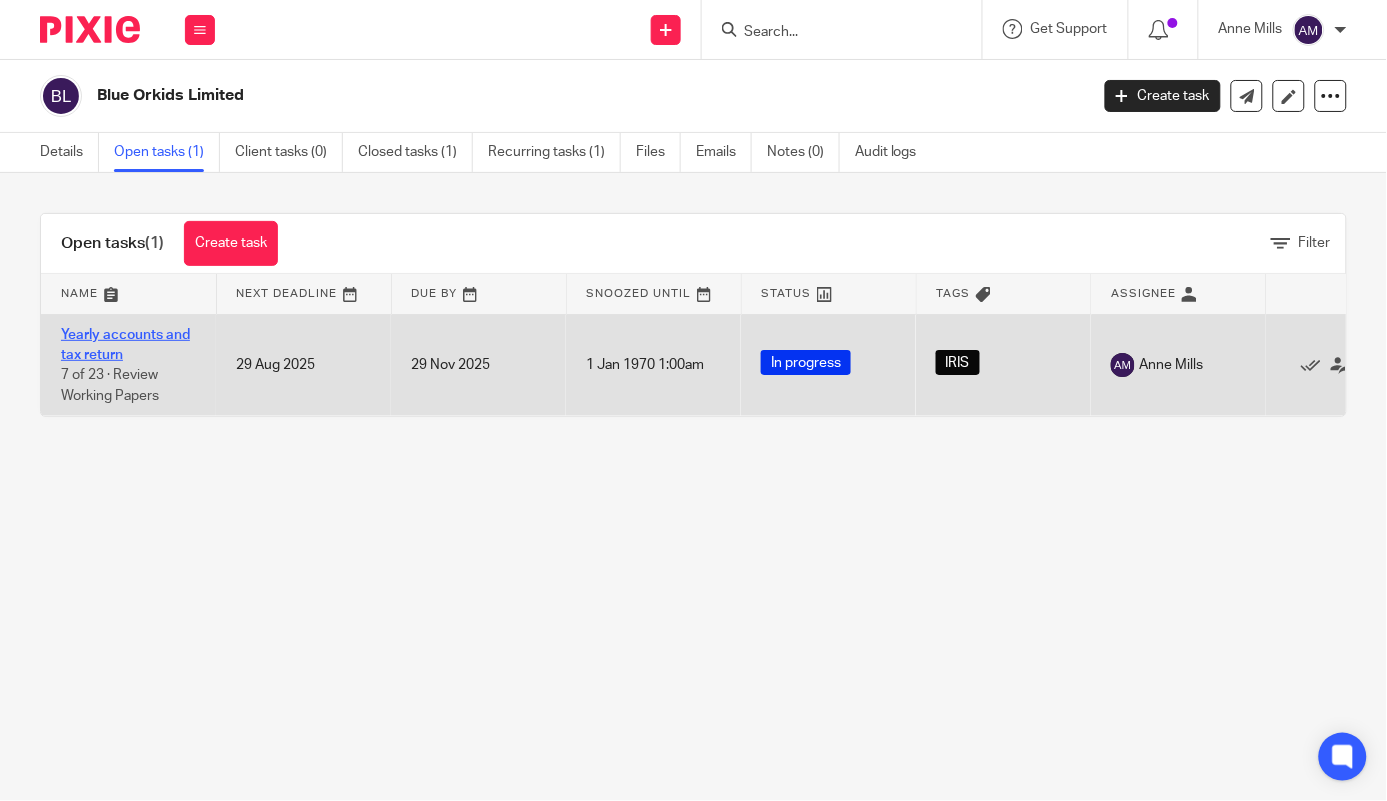 click on "Yearly accounts and tax return" at bounding box center [125, 345] 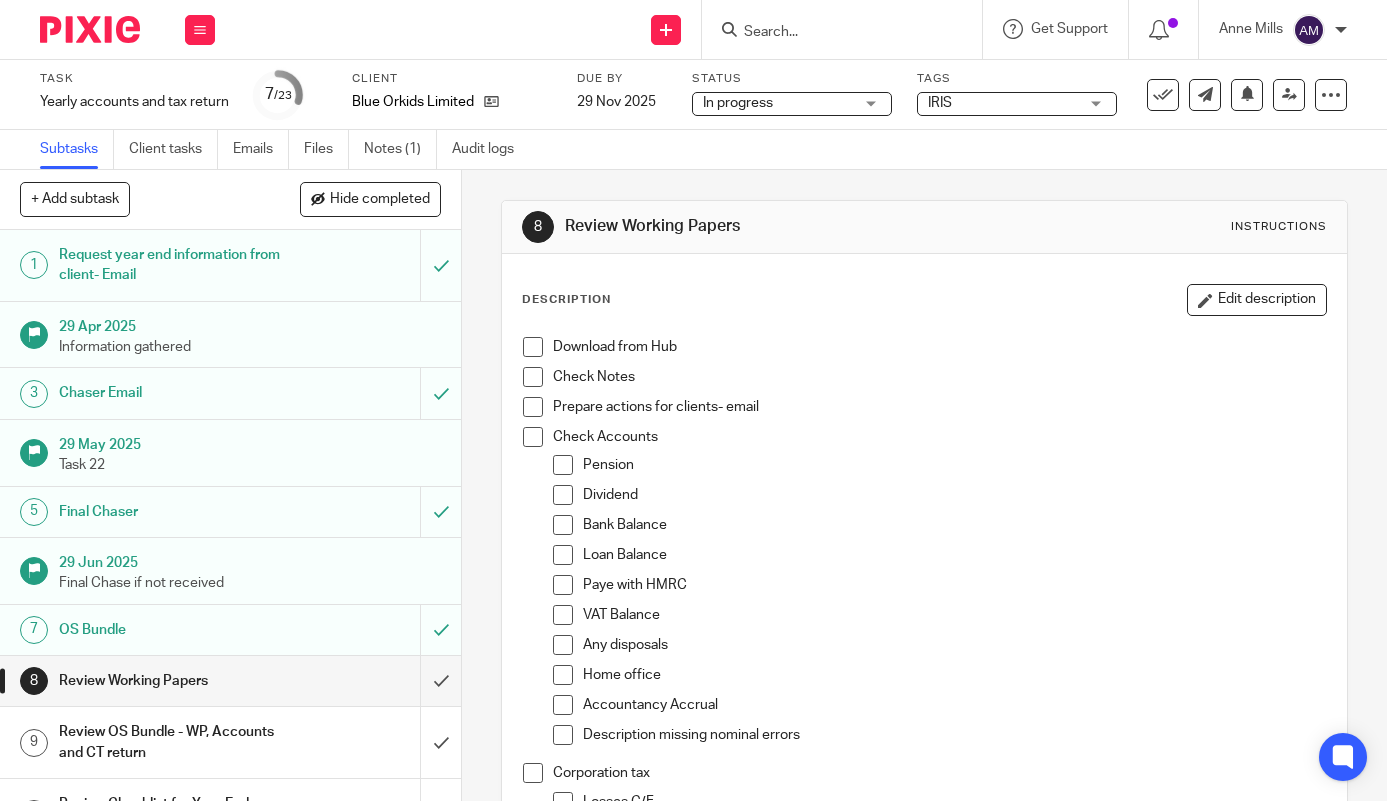 scroll, scrollTop: 0, scrollLeft: 0, axis: both 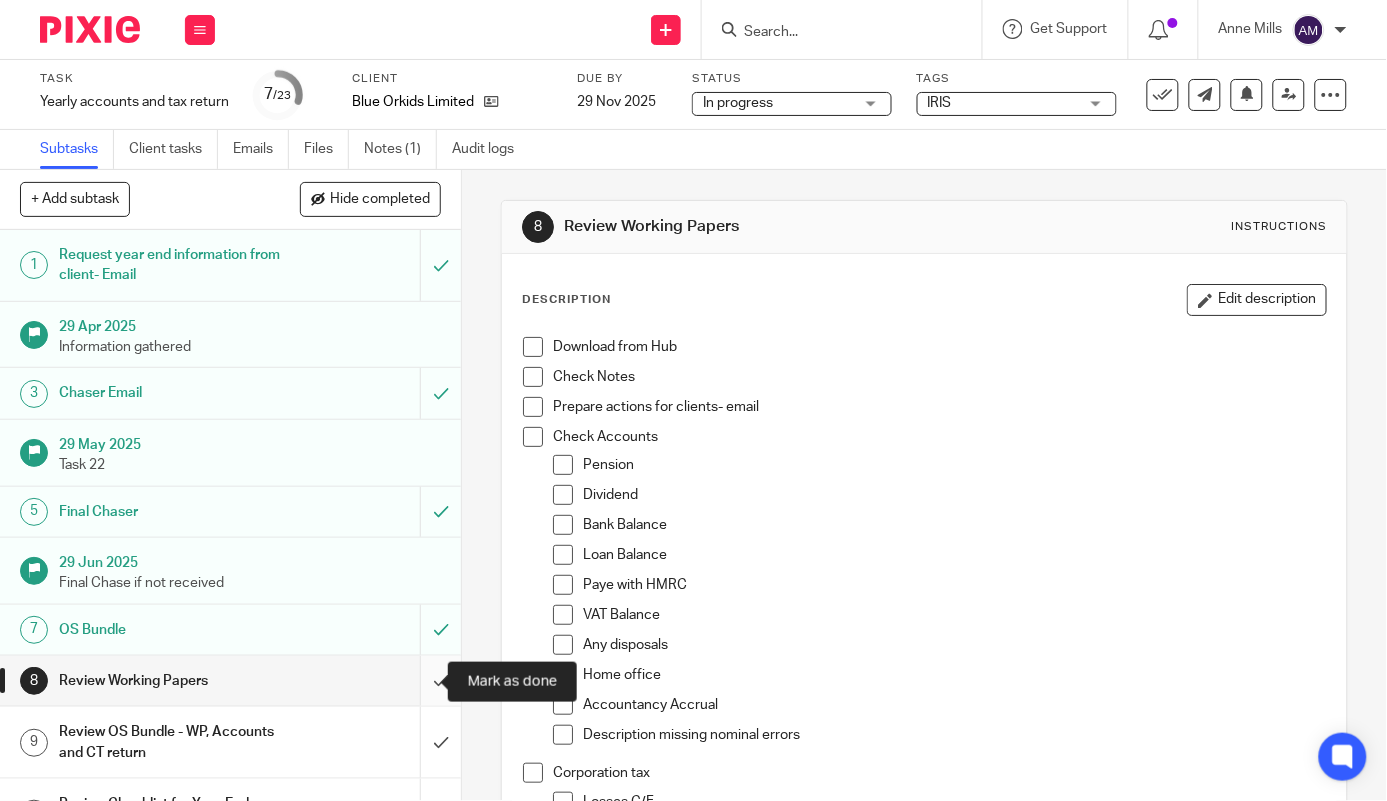 click at bounding box center (230, 681) 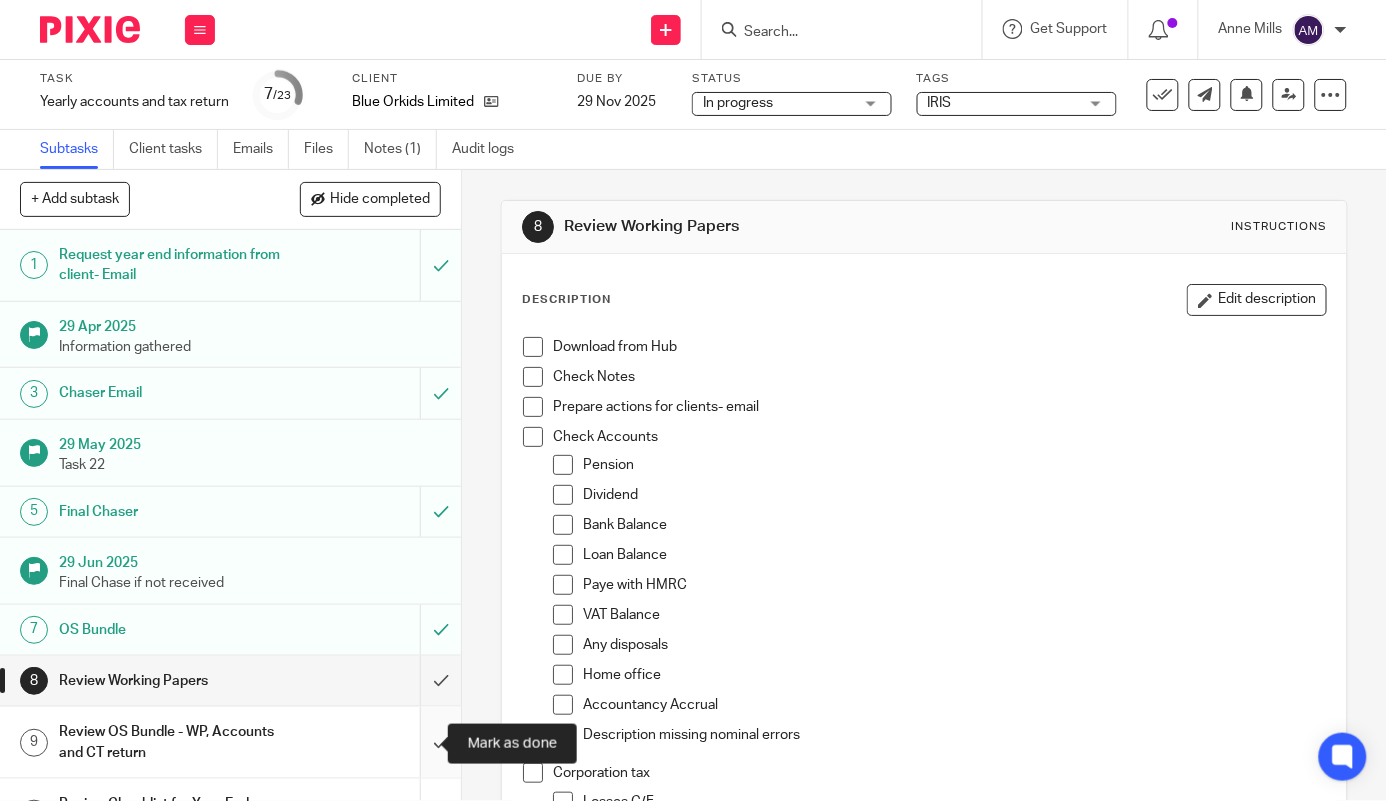 click at bounding box center [230, 742] 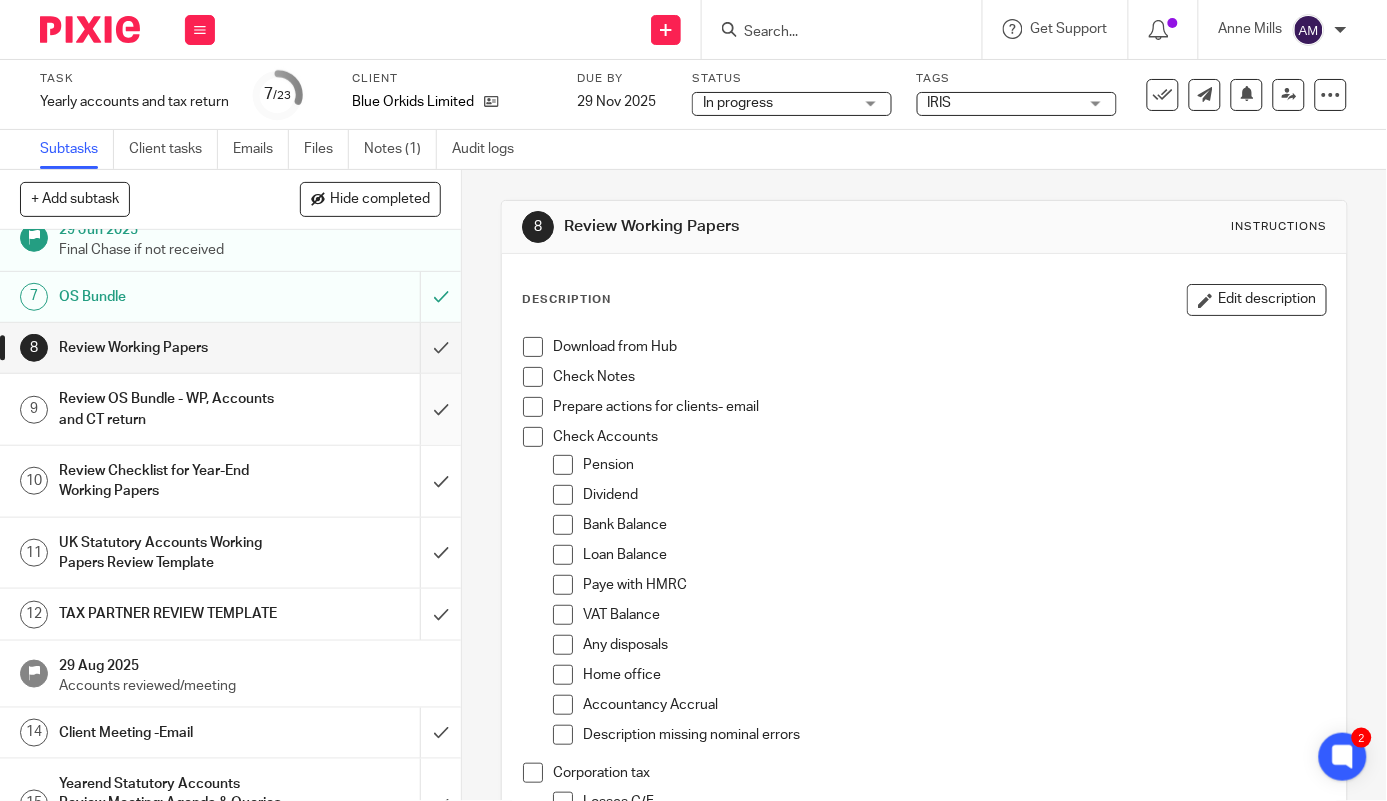 scroll, scrollTop: 444, scrollLeft: 0, axis: vertical 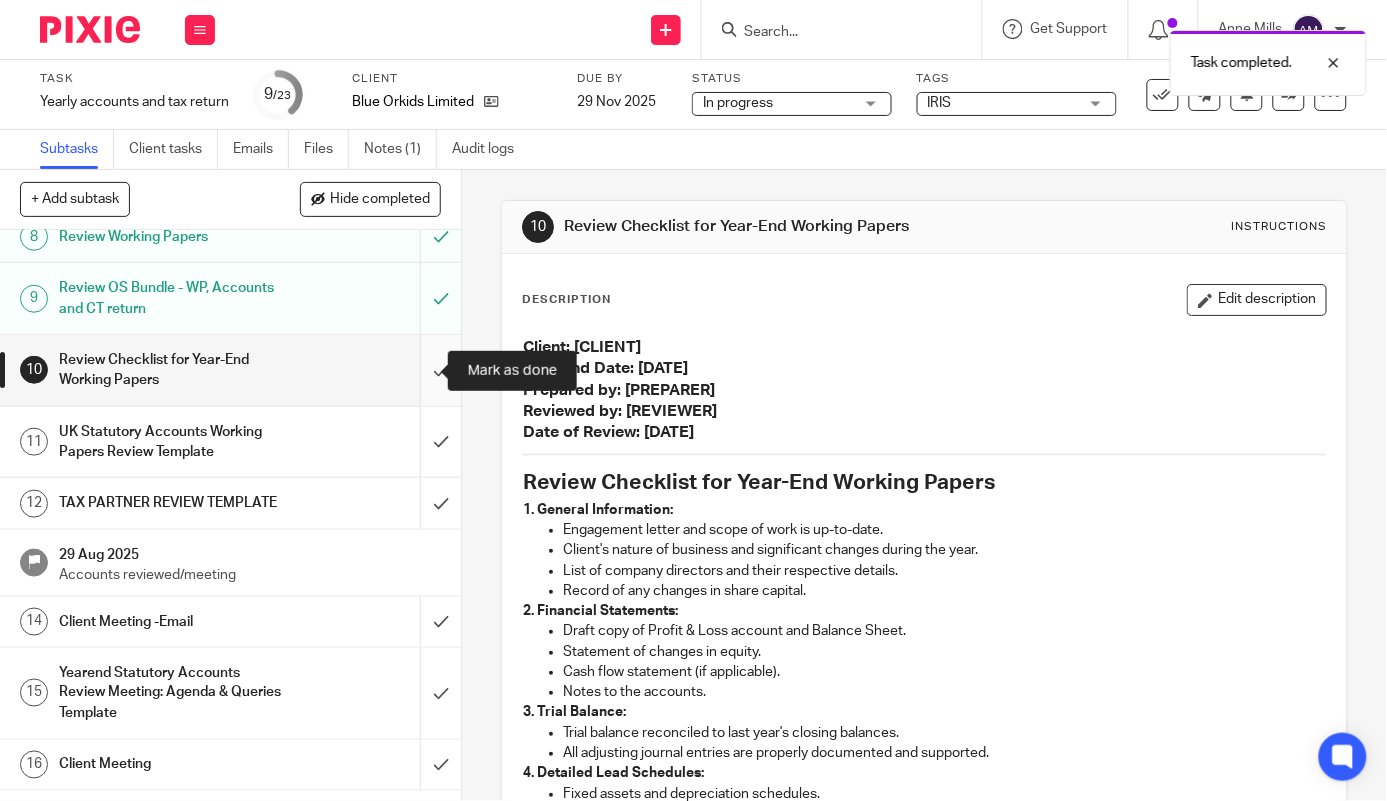 click at bounding box center (230, 370) 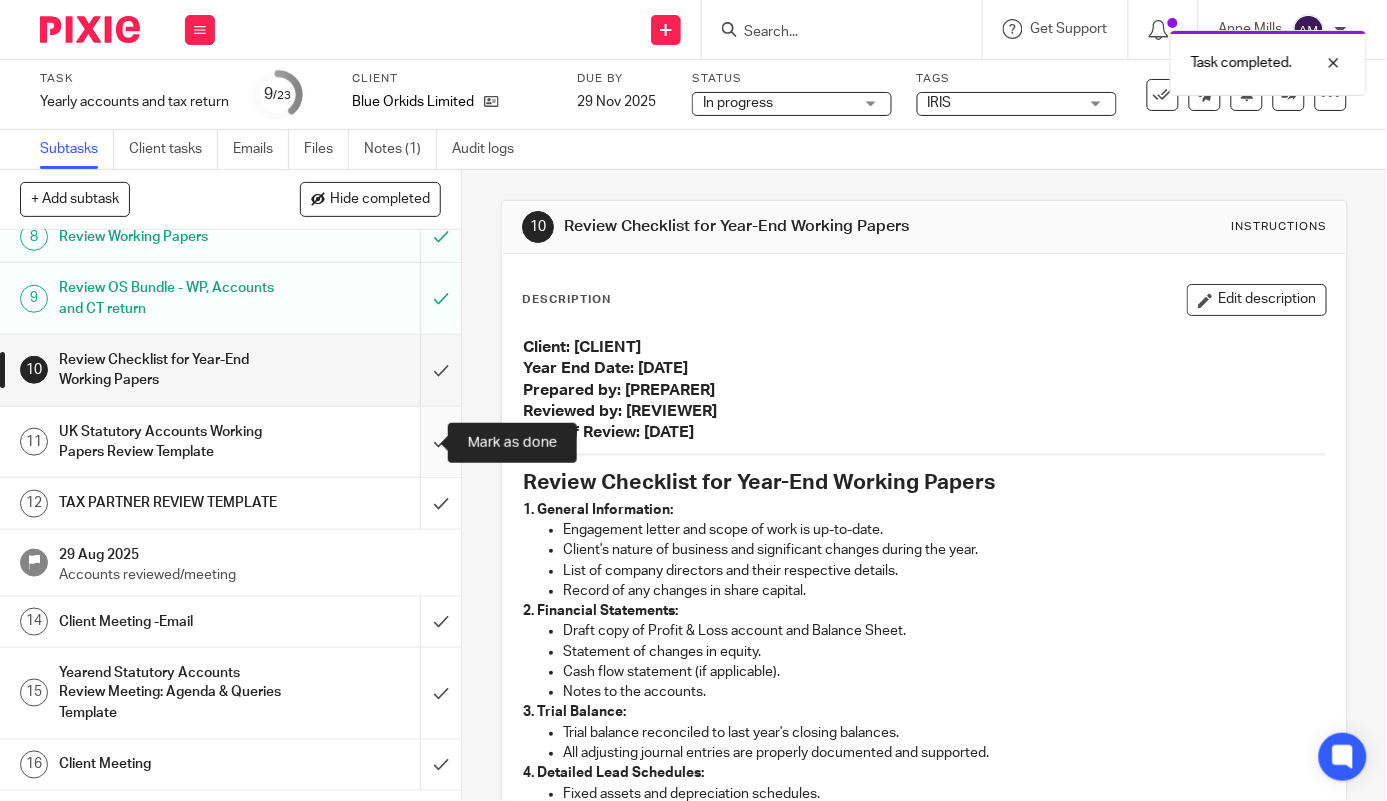 click at bounding box center [230, 442] 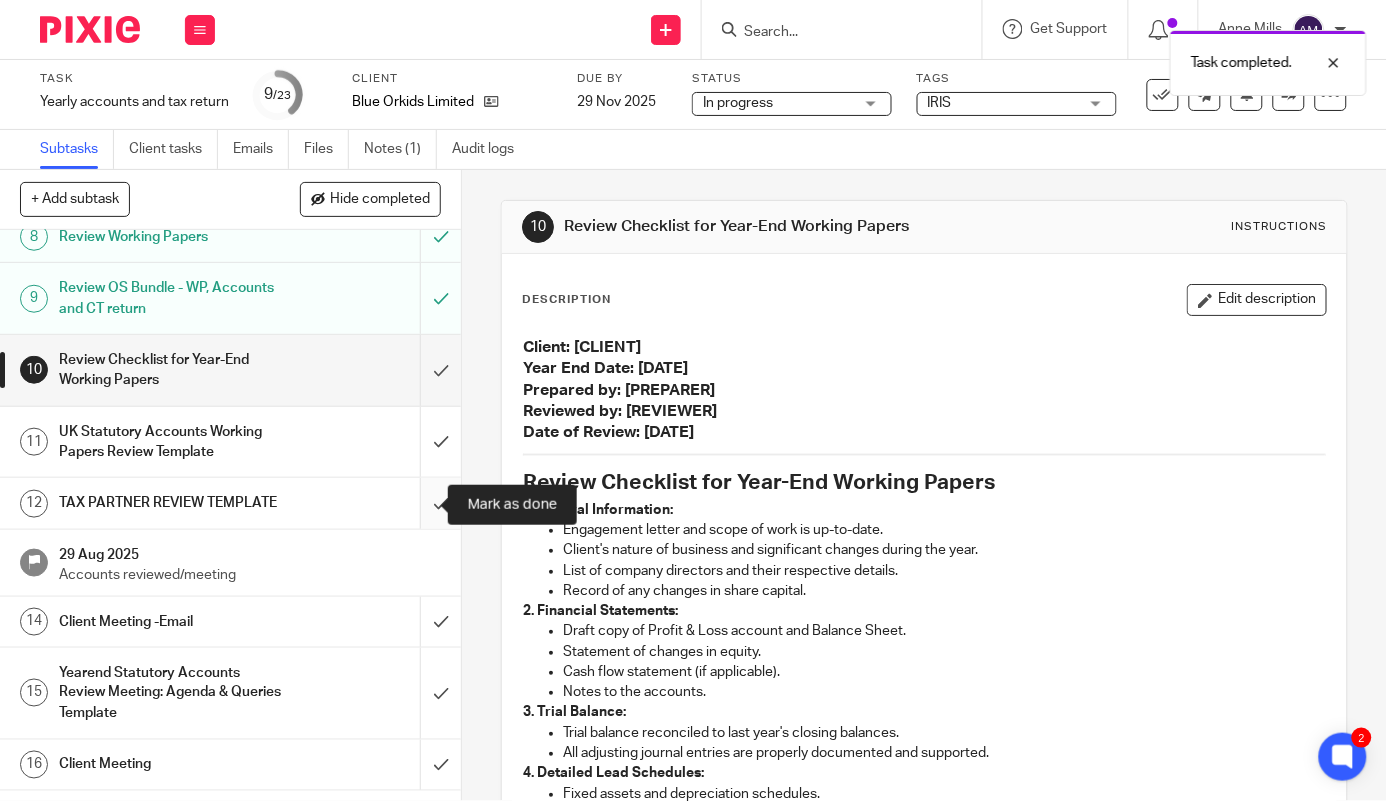 click at bounding box center [230, 503] 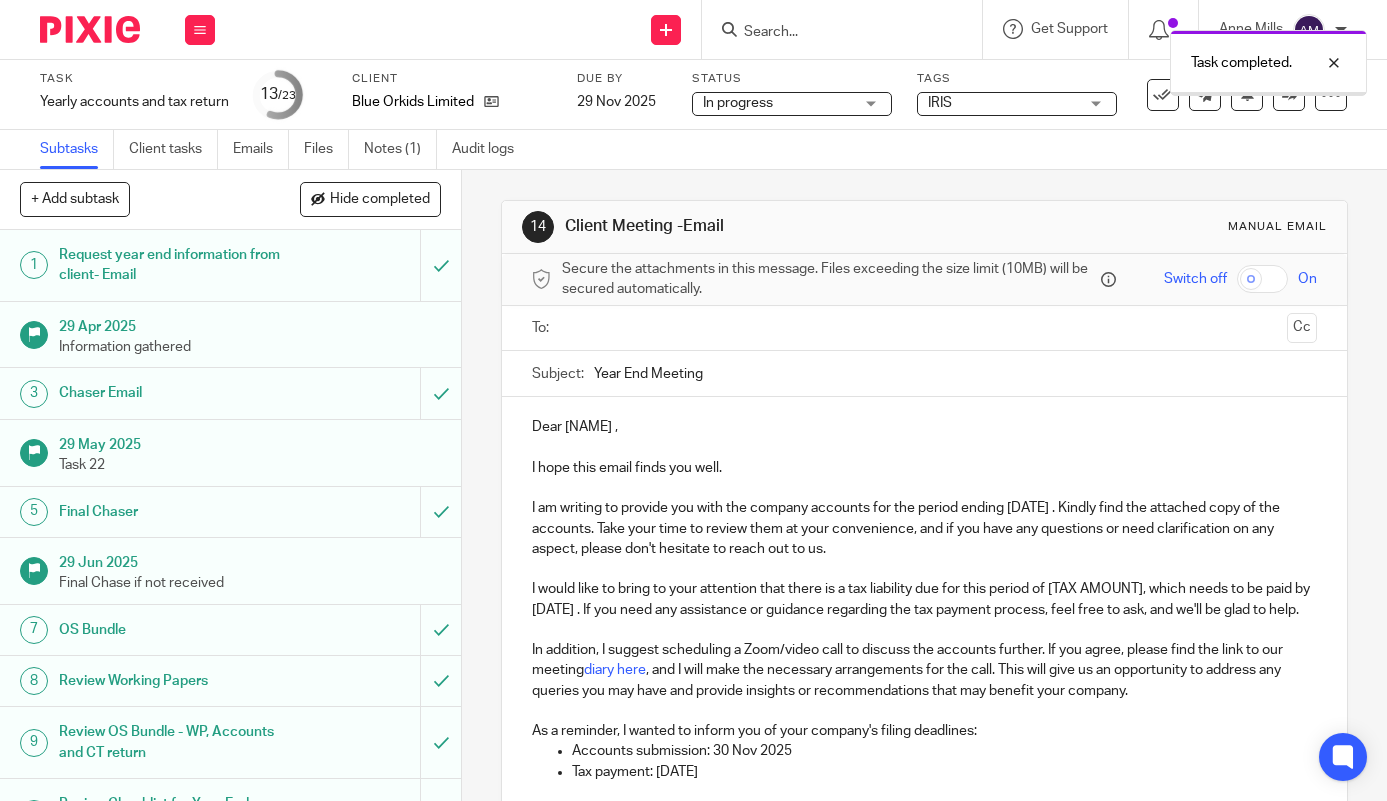scroll, scrollTop: 0, scrollLeft: 0, axis: both 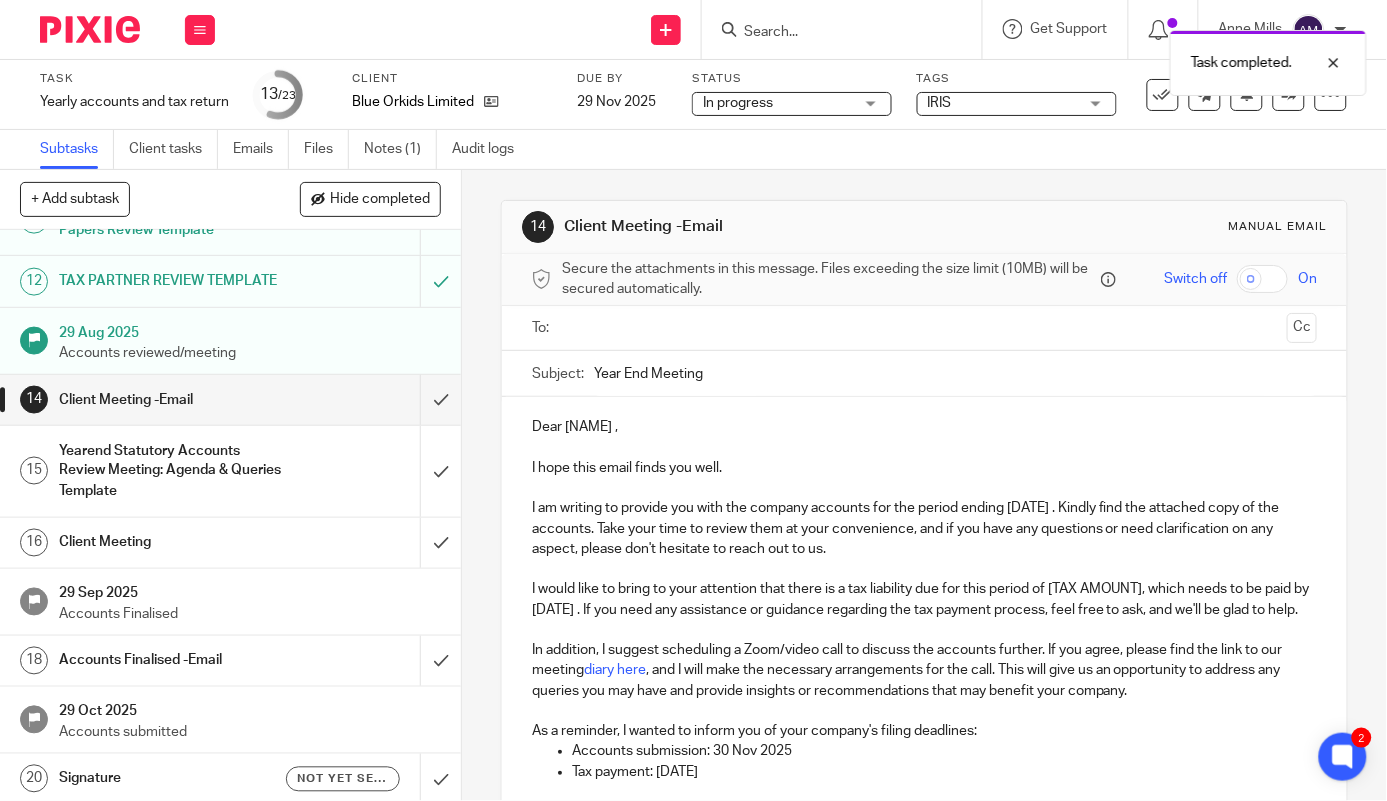 click on "Task completed." at bounding box center [1031, 58] 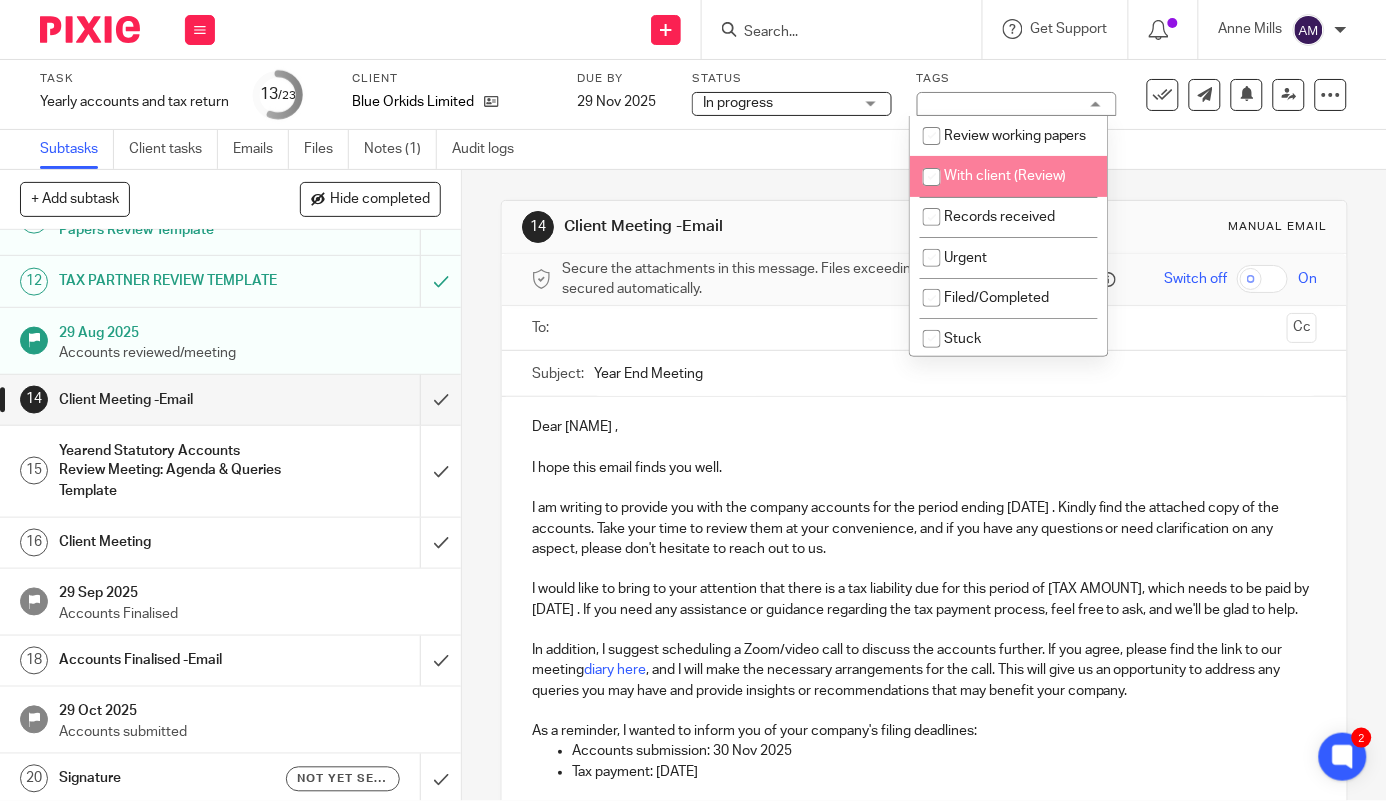 click on "With client (Review)" at bounding box center (1005, 176) 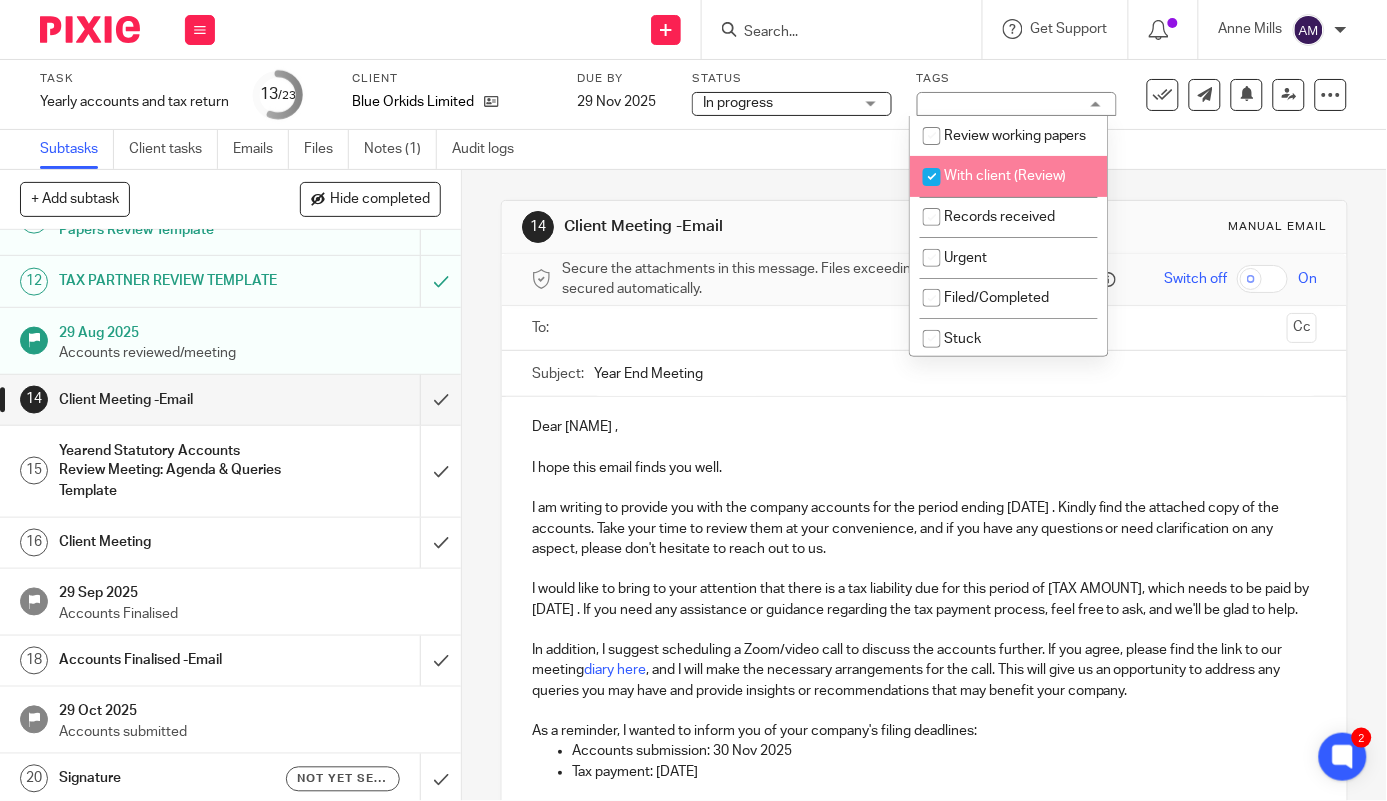 checkbox on "true" 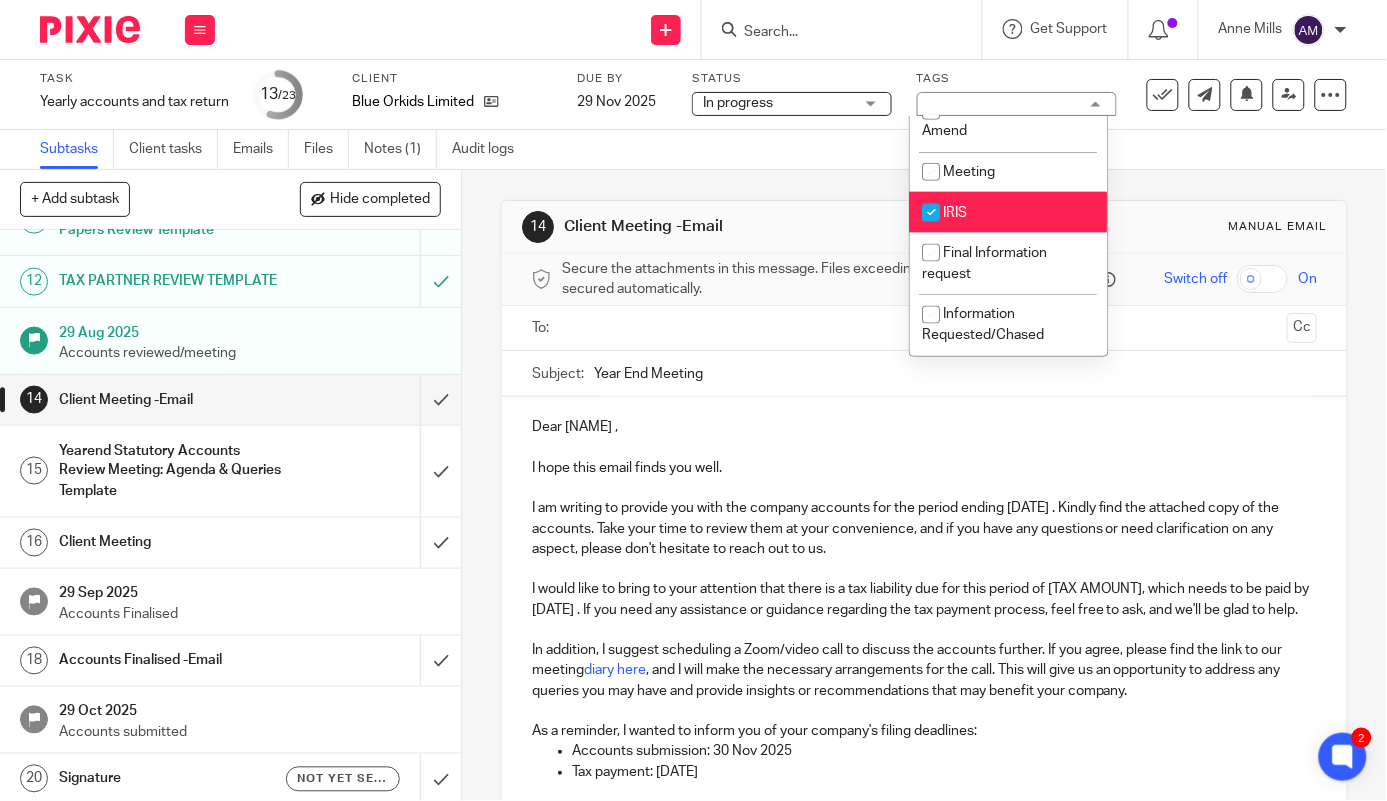 scroll, scrollTop: 671, scrollLeft: 0, axis: vertical 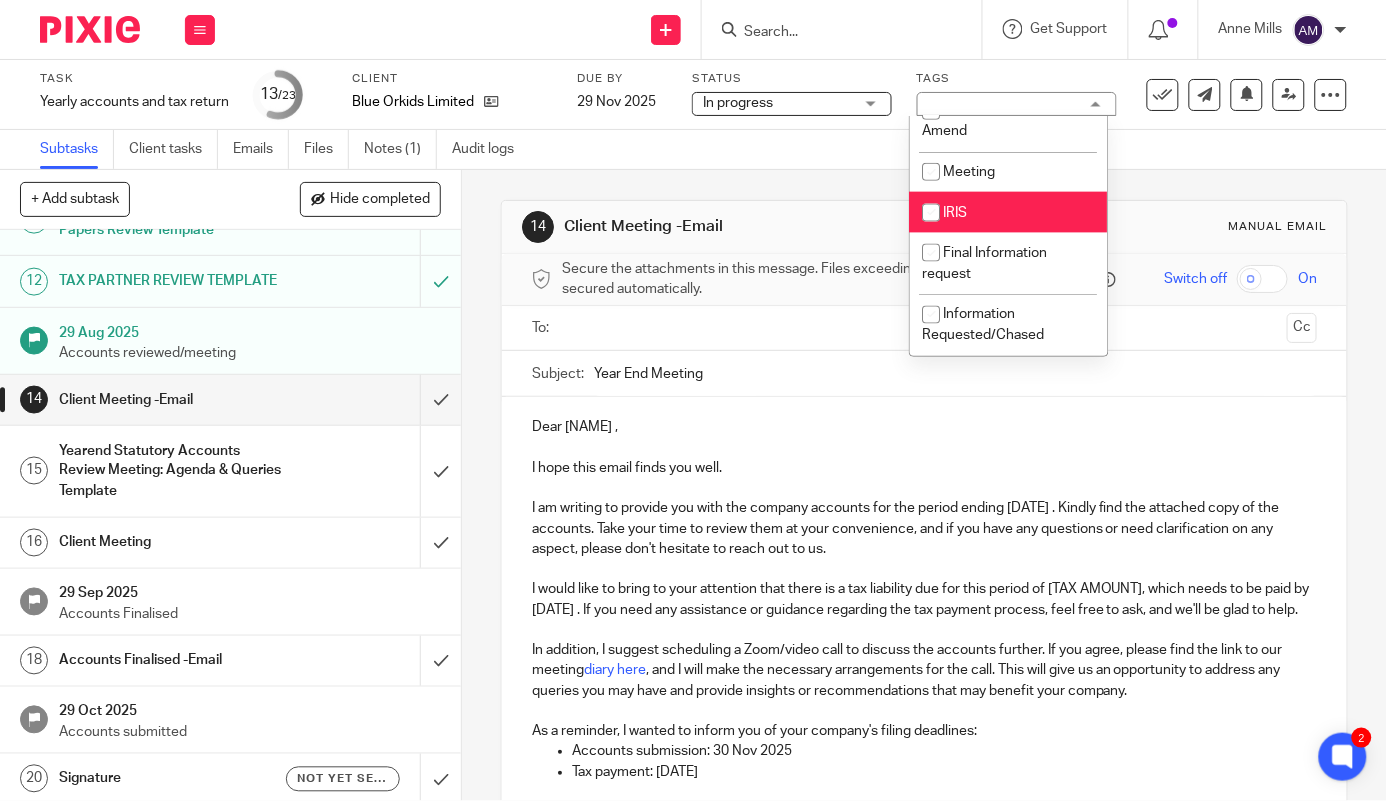 checkbox on "false" 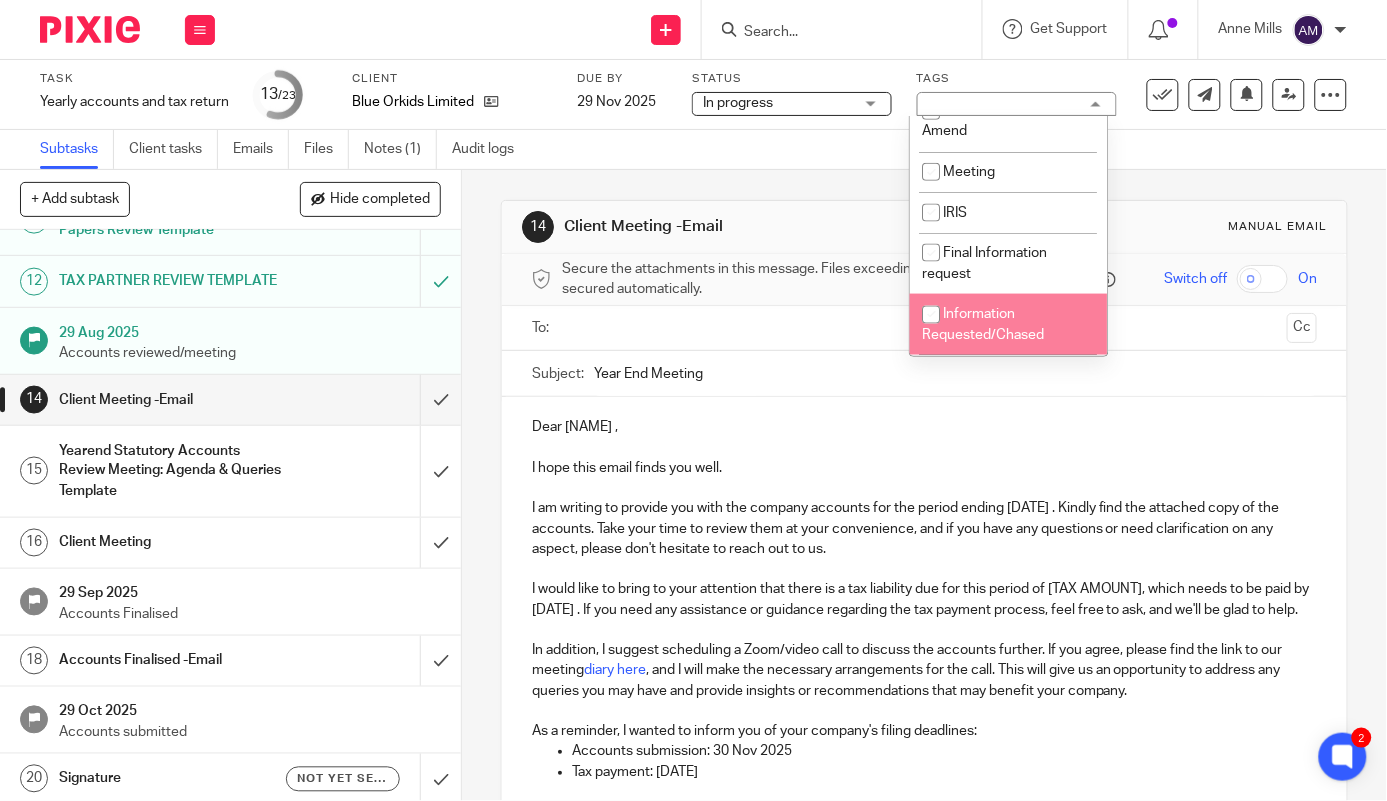 click at bounding box center (924, 328) 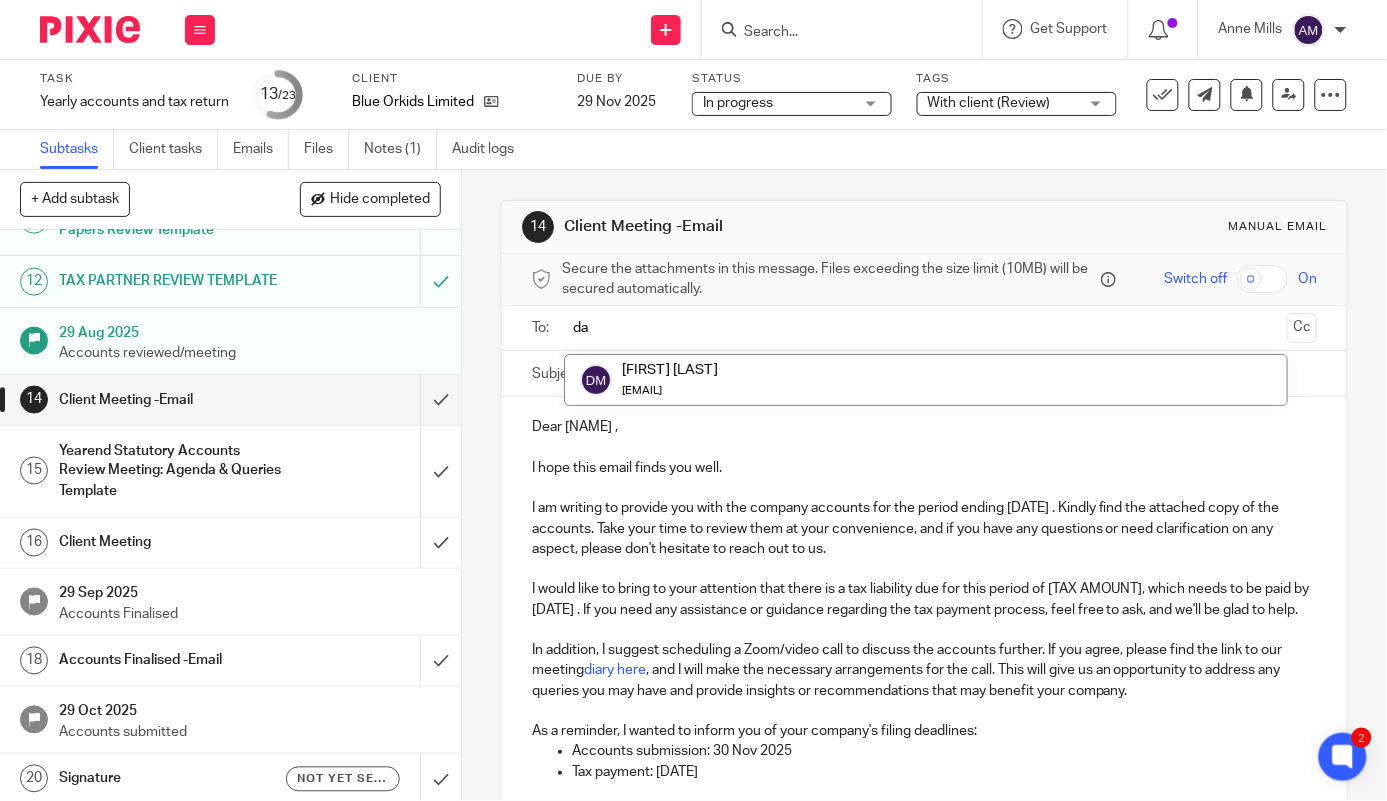 type on "da" 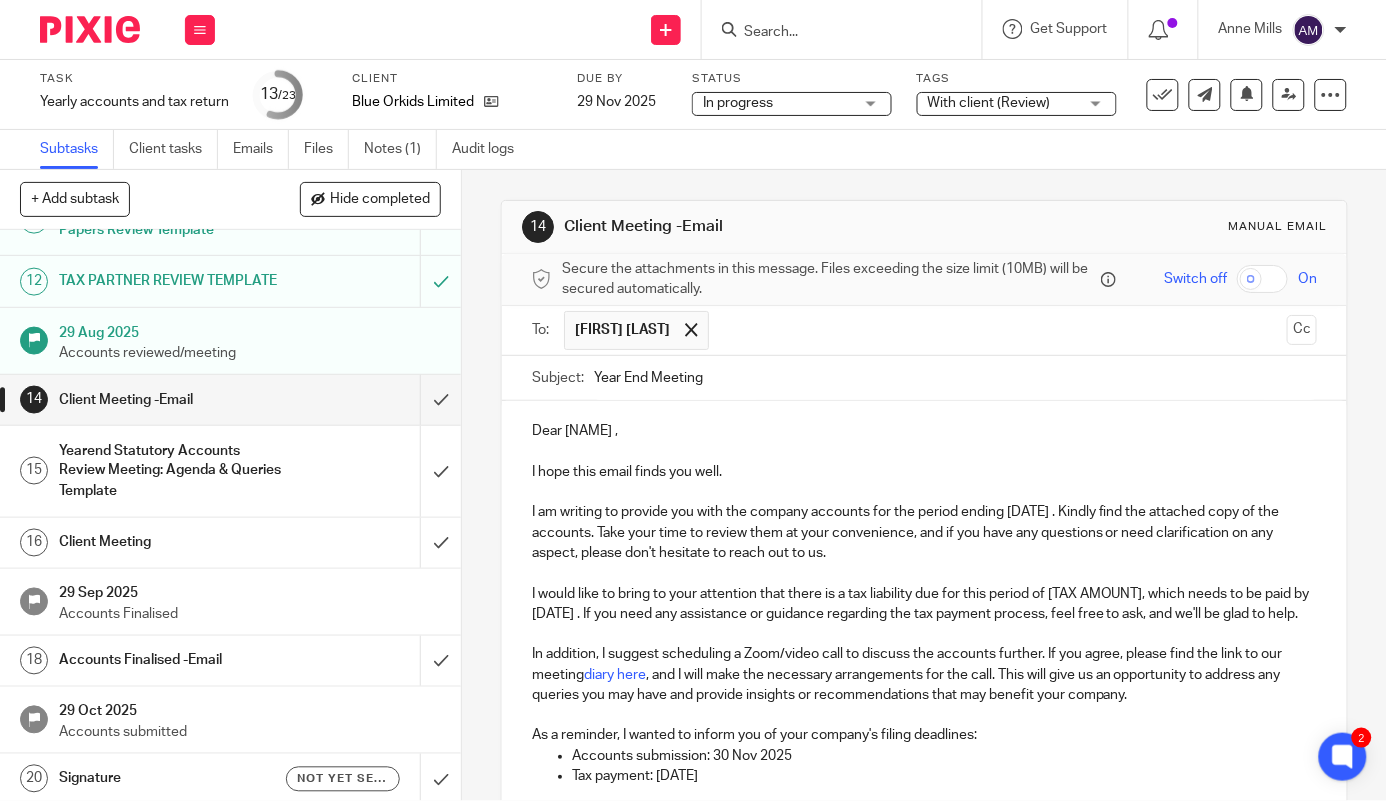 click on "Dear [NAME] ," at bounding box center (925, 431) 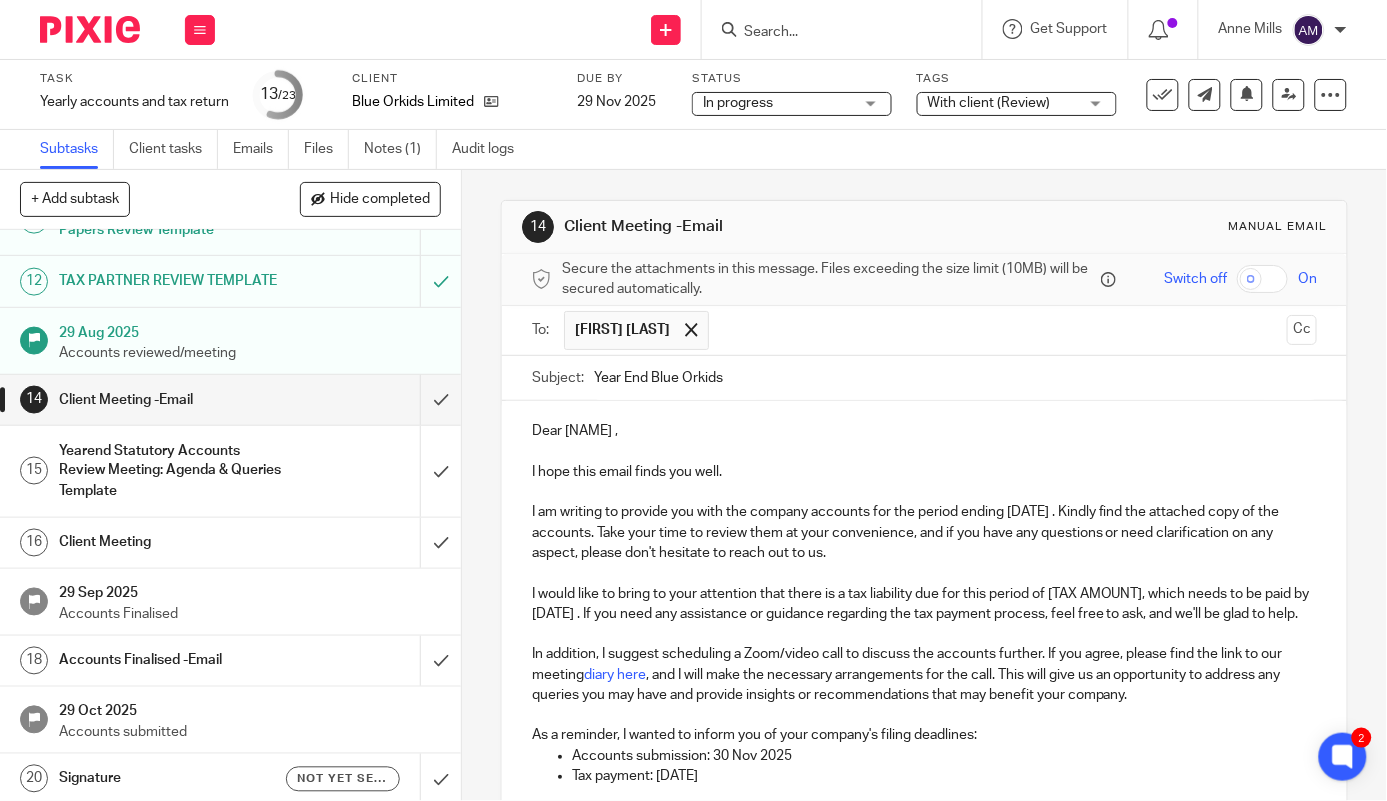 type on "Year End Blue Orkids" 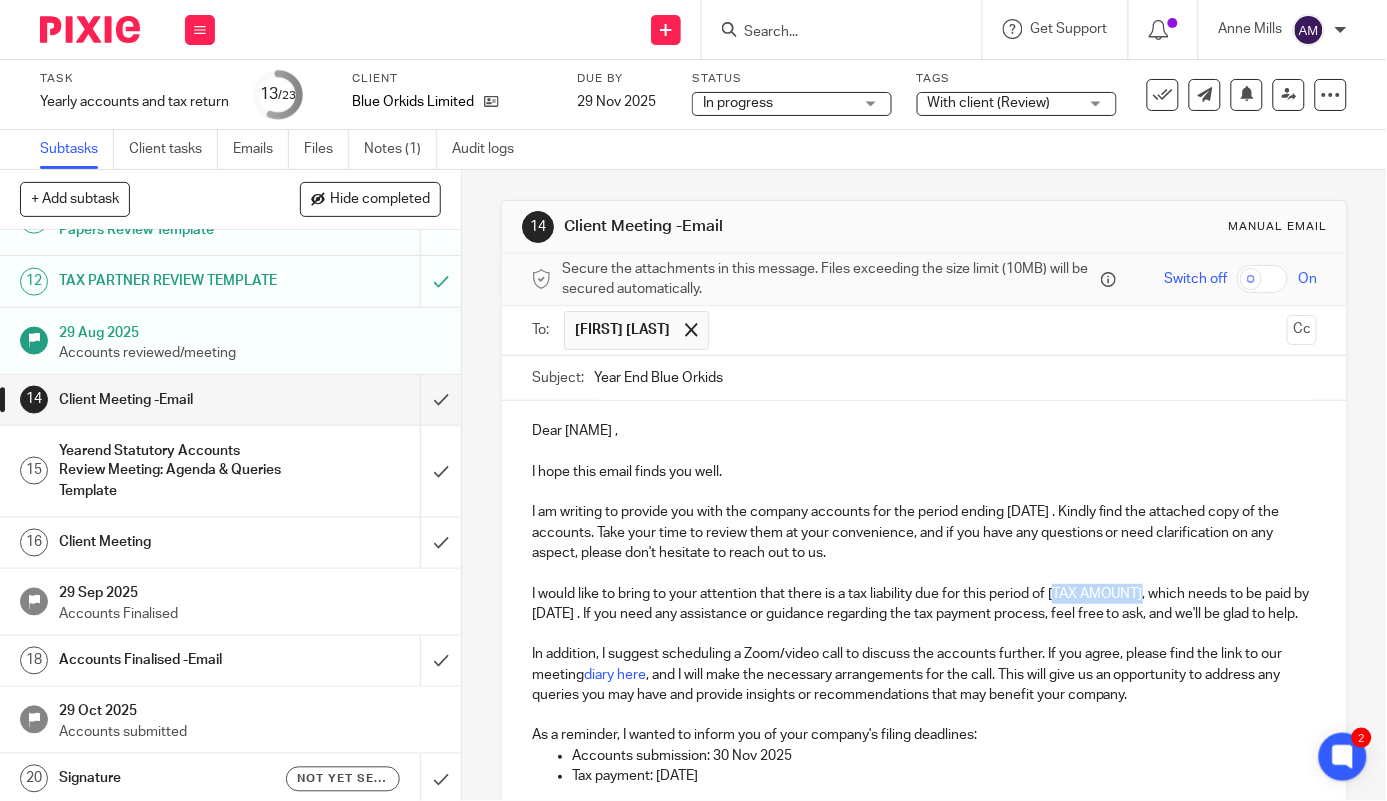 drag, startPoint x: 1122, startPoint y: 593, endPoint x: 1034, endPoint y: 595, distance: 88.02273 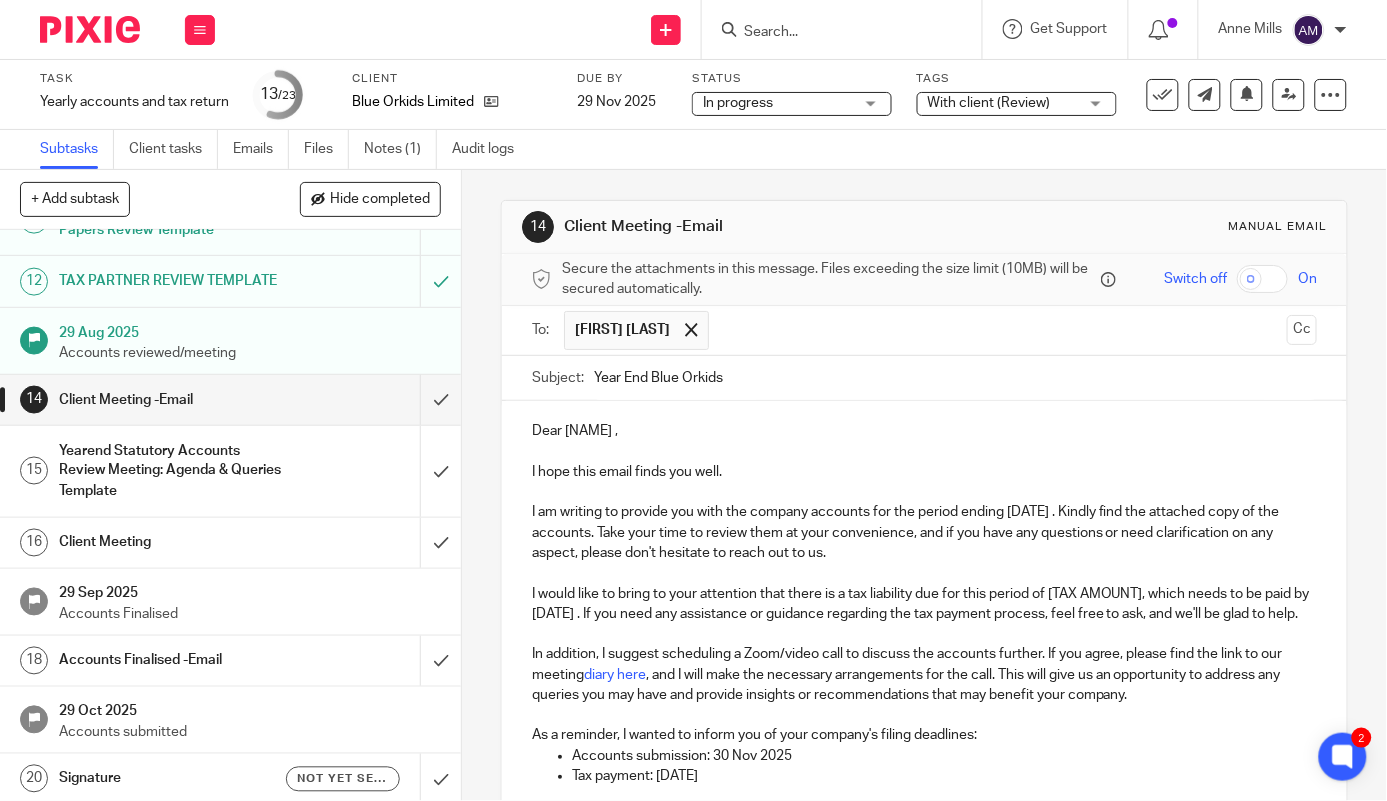type 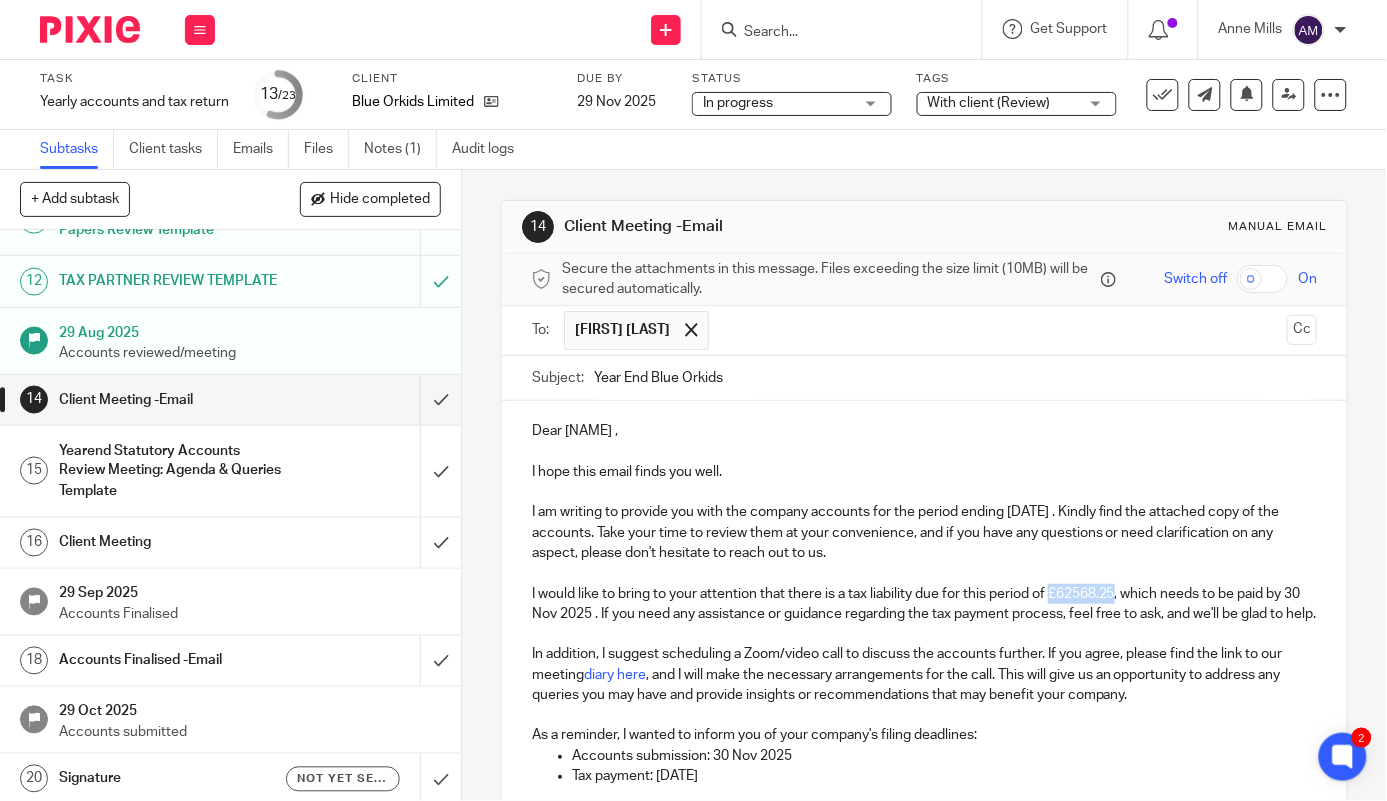 drag, startPoint x: 1096, startPoint y: 598, endPoint x: 1035, endPoint y: 597, distance: 61.008198 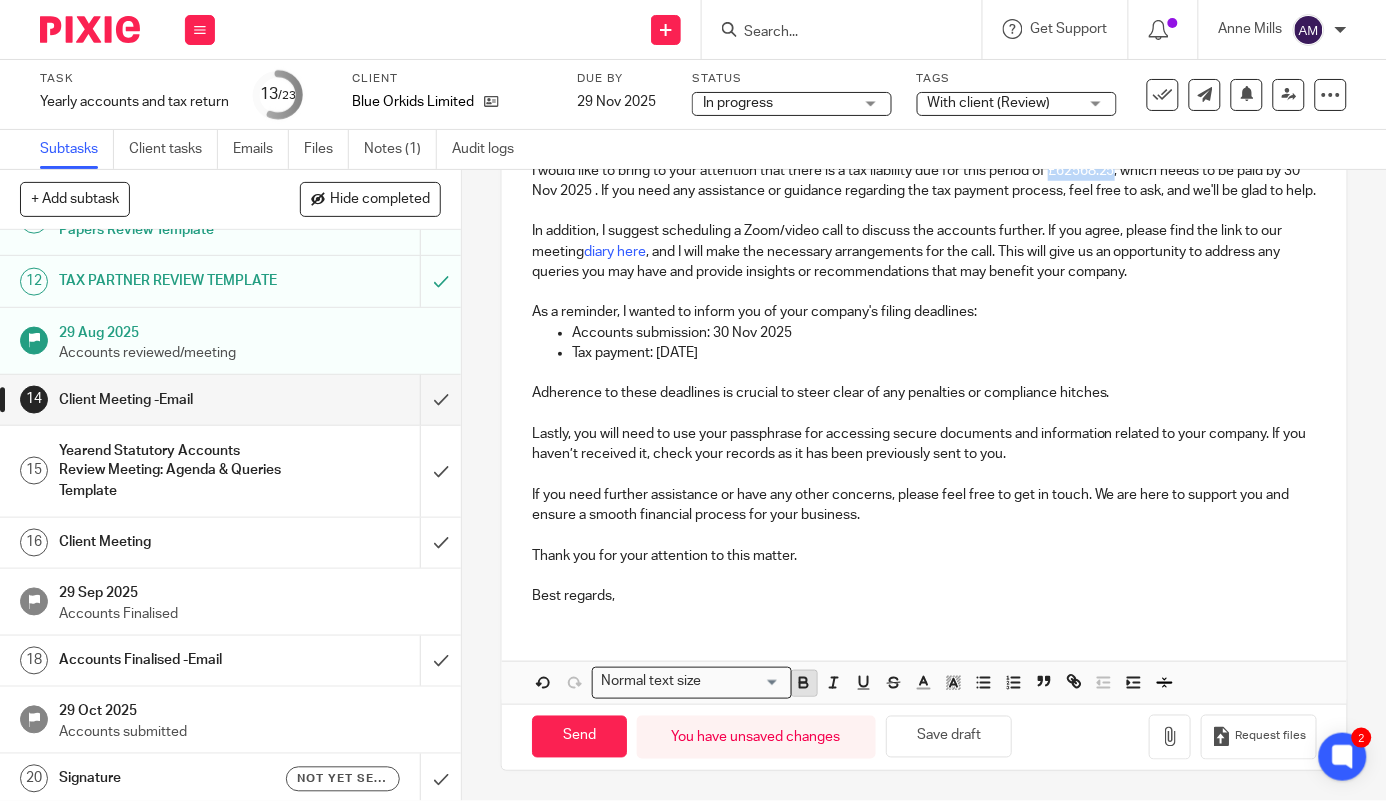 click 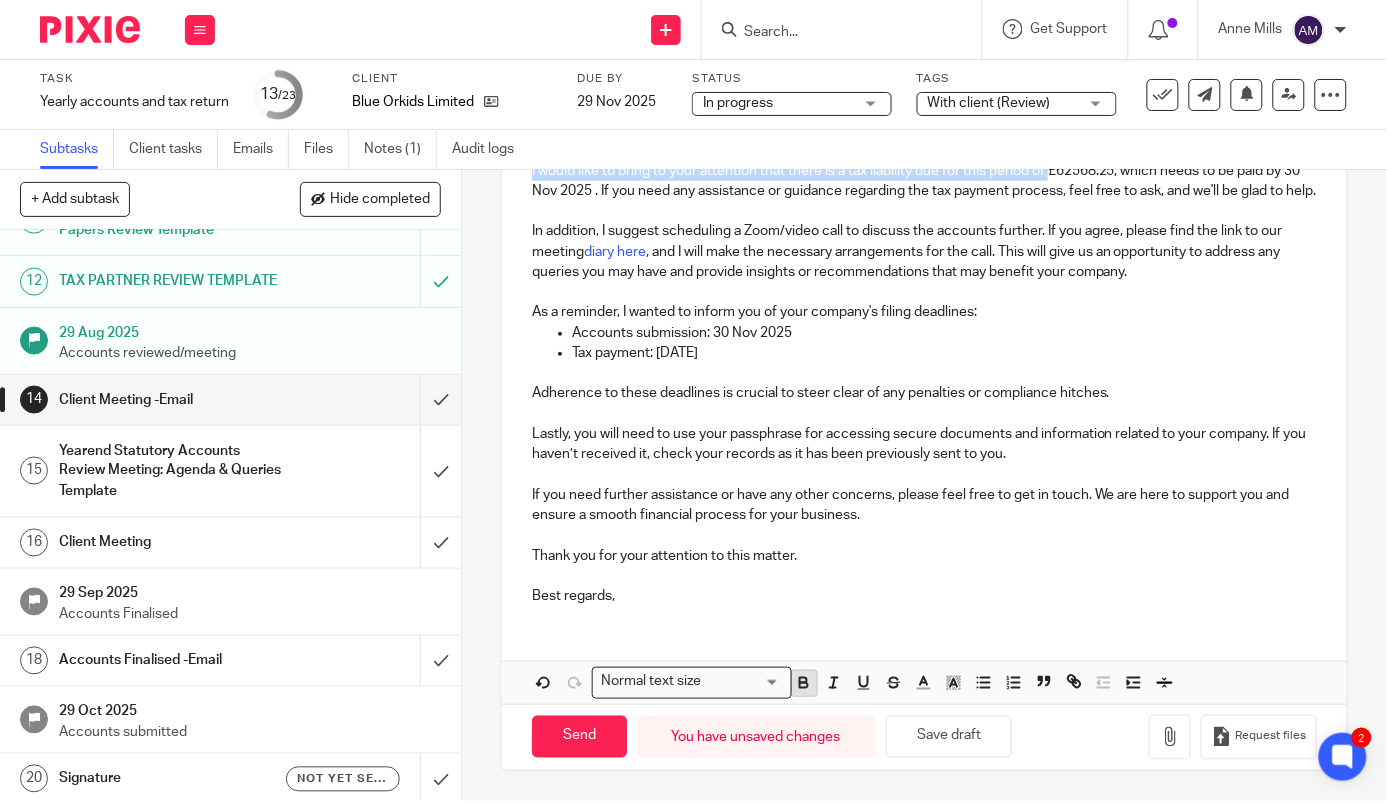 scroll, scrollTop: 413, scrollLeft: 0, axis: vertical 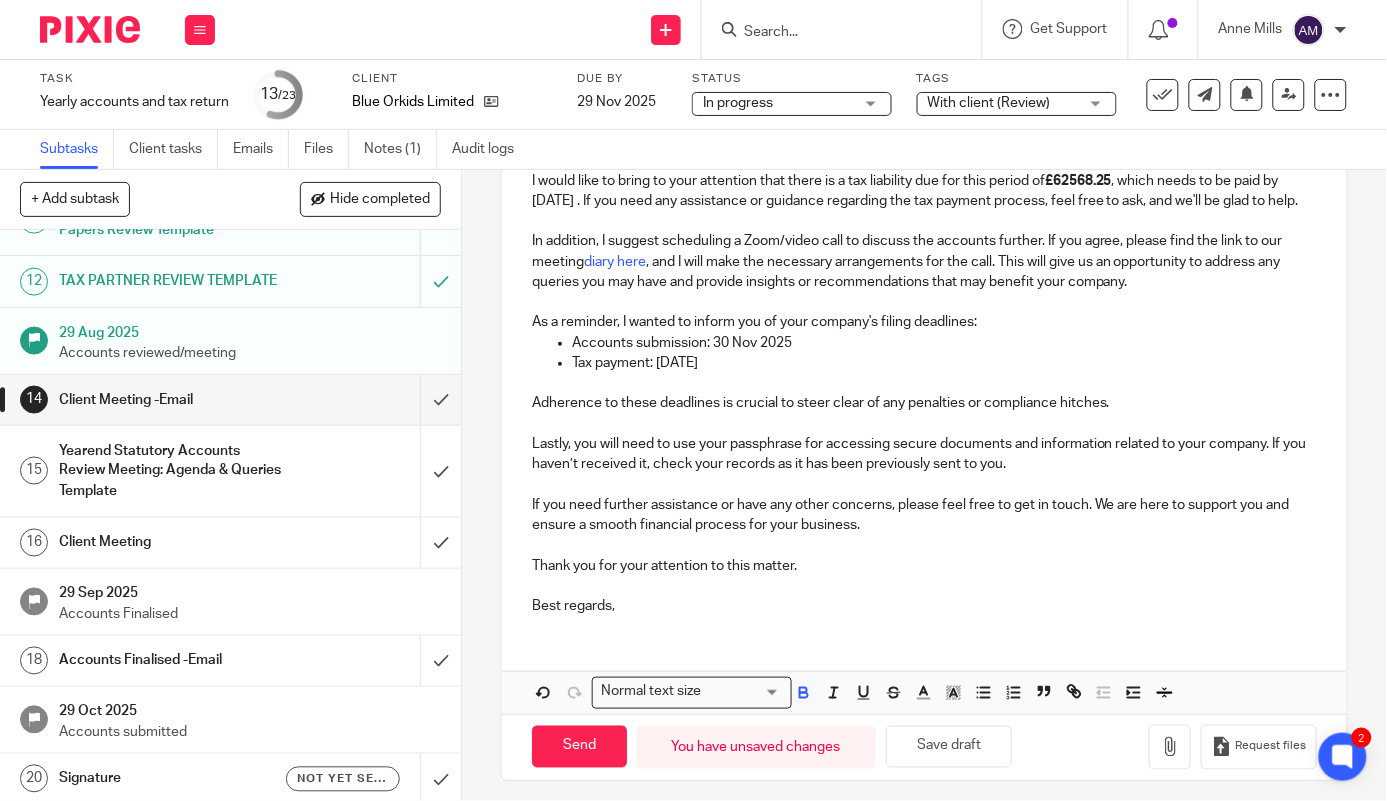 click at bounding box center [925, 586] 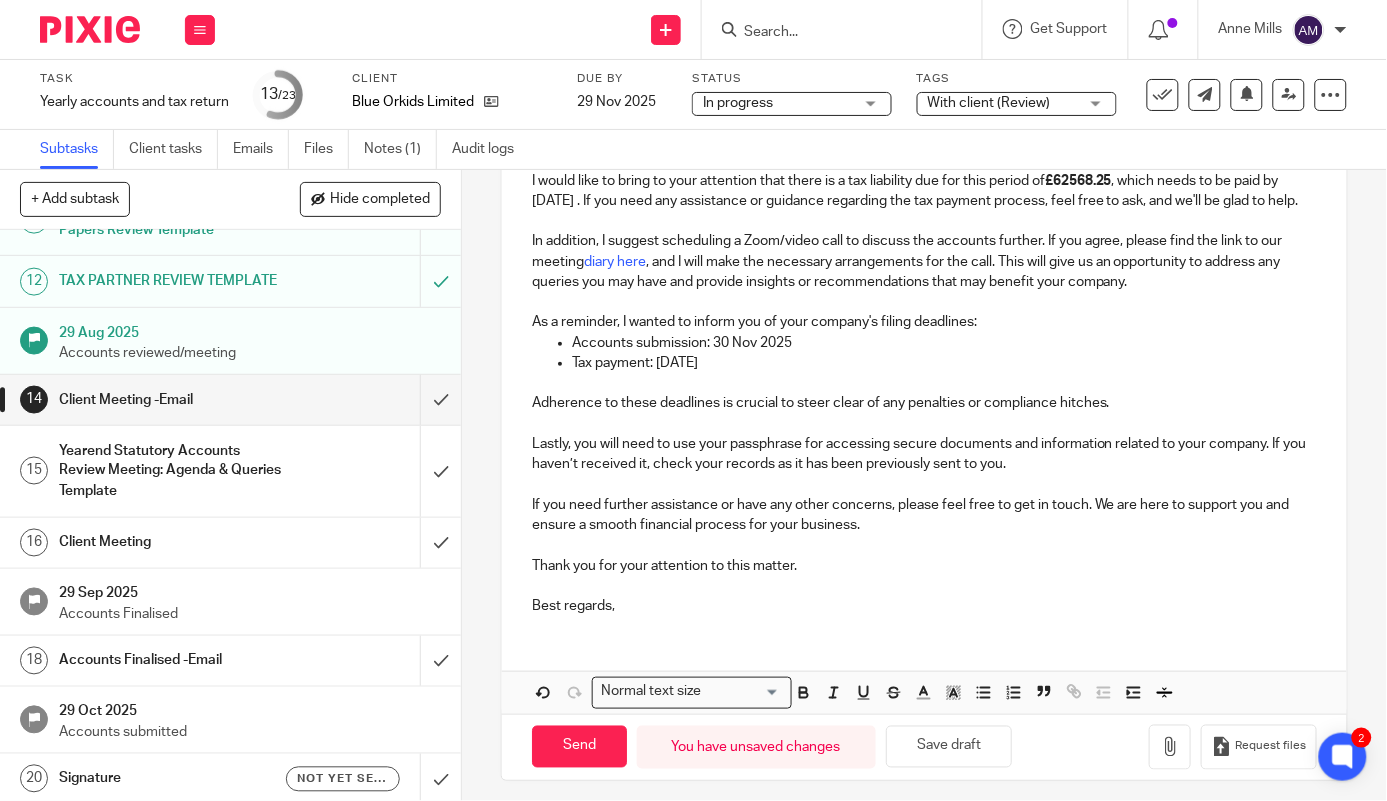 scroll, scrollTop: 0, scrollLeft: 0, axis: both 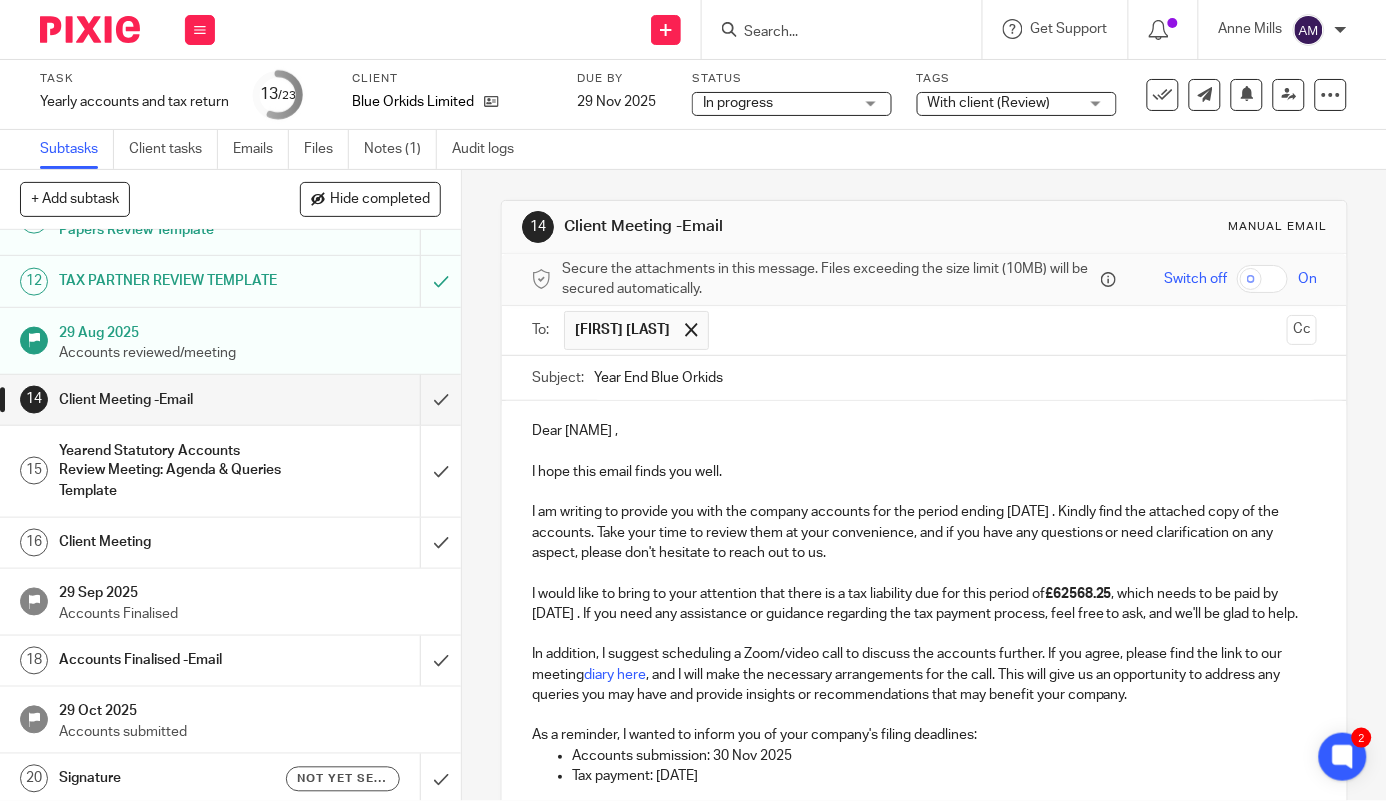 click on "Dear [FIRST] , I hope this email finds you well. I am writing to provide you with the company accounts for the period ending [DATE] . Kindly find the attached copy of the accounts. Take your time to review them at your convenience, and if you have any questions or need clarification on any aspect, please don't hesitate to reach out to us. I would like to bring to your attention that there is a tax liability due for this period of  £62568.25 , which needs to be paid by [DATE] . If you need any assistance or guidance regarding the tax payment process, feel free to ask, and we'll be glad to help. In addition, I suggest scheduling a Zoom/video call to discuss the accounts further. If you agree, please find the link to our meeting  diary here , and I will make the necessary arrangements for the call. This will give us an opportunity to address any queries you may have and provide insights or recommendations that may benefit your company. Accounts submission: [DATE] Tax payment: [DATE]" at bounding box center [925, 722] 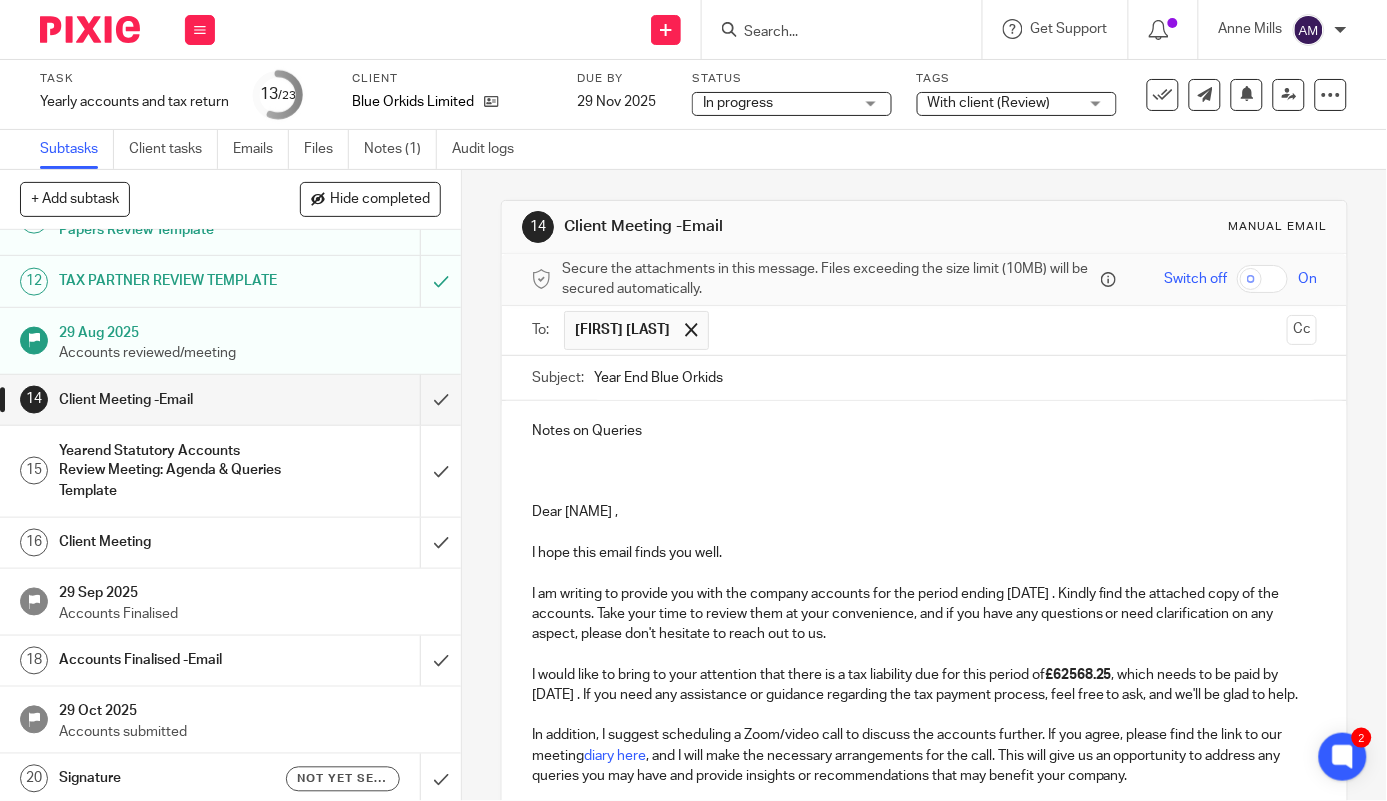 click on "Notes on Queries" at bounding box center (925, 431) 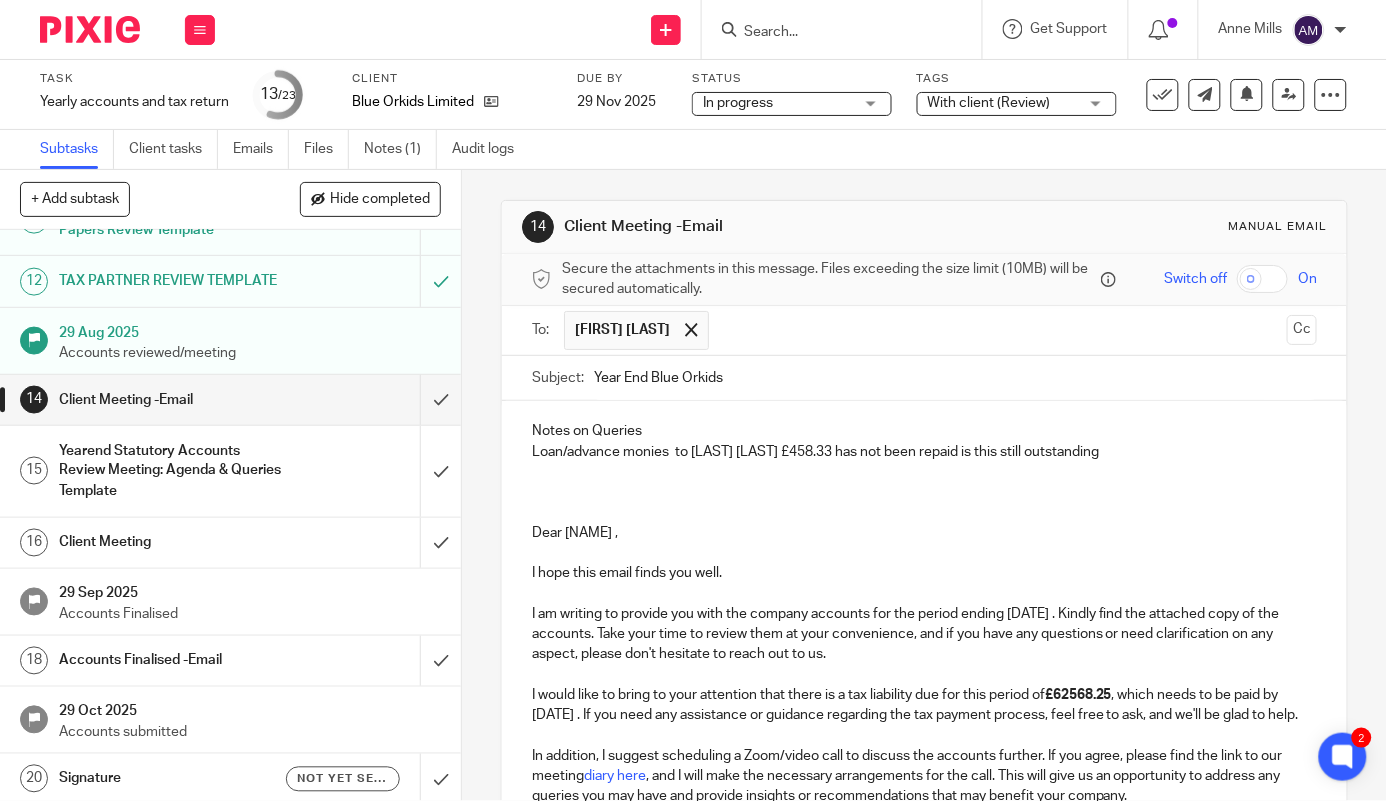 click at bounding box center [925, 492] 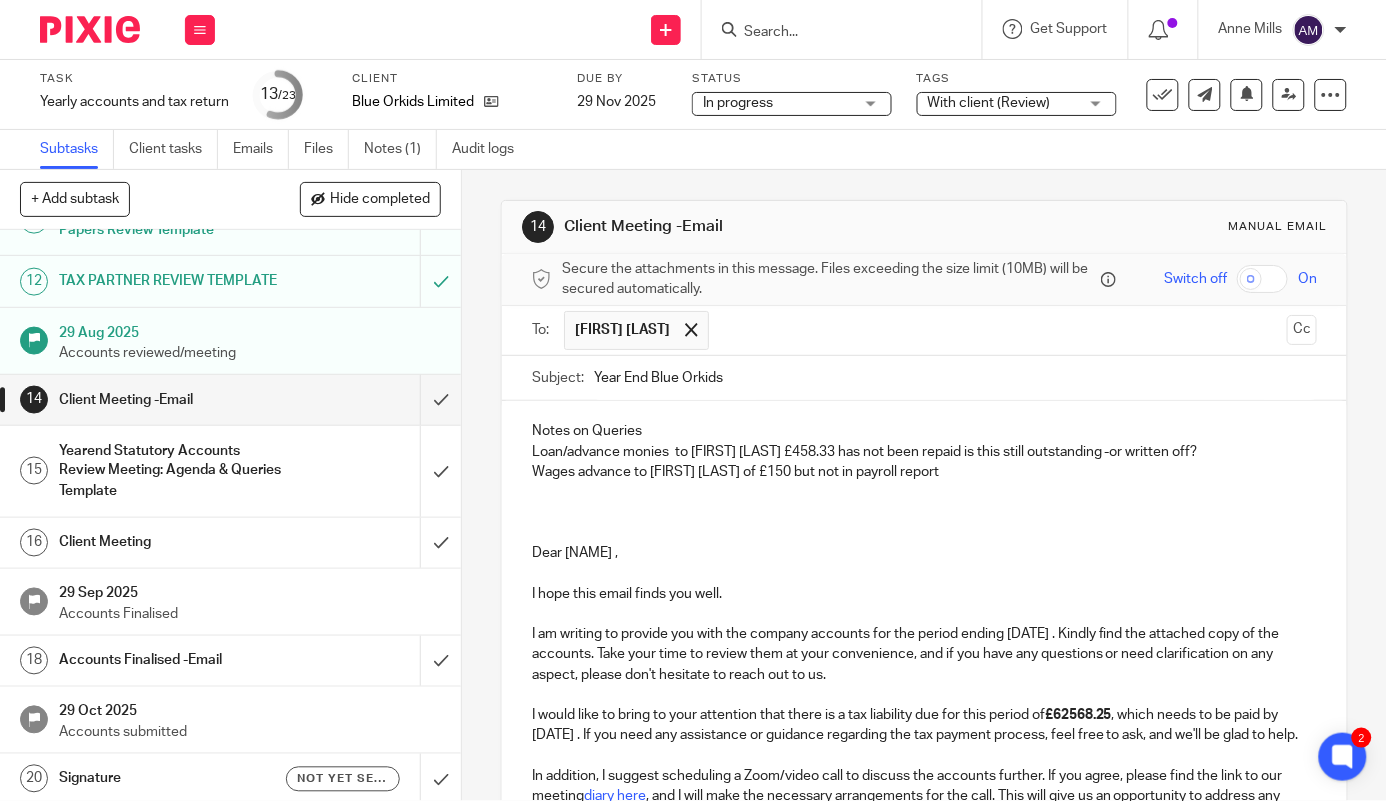 click on "Wages advance to [FIRST] [LAST] of £150 but not in payroll report" at bounding box center (925, 472) 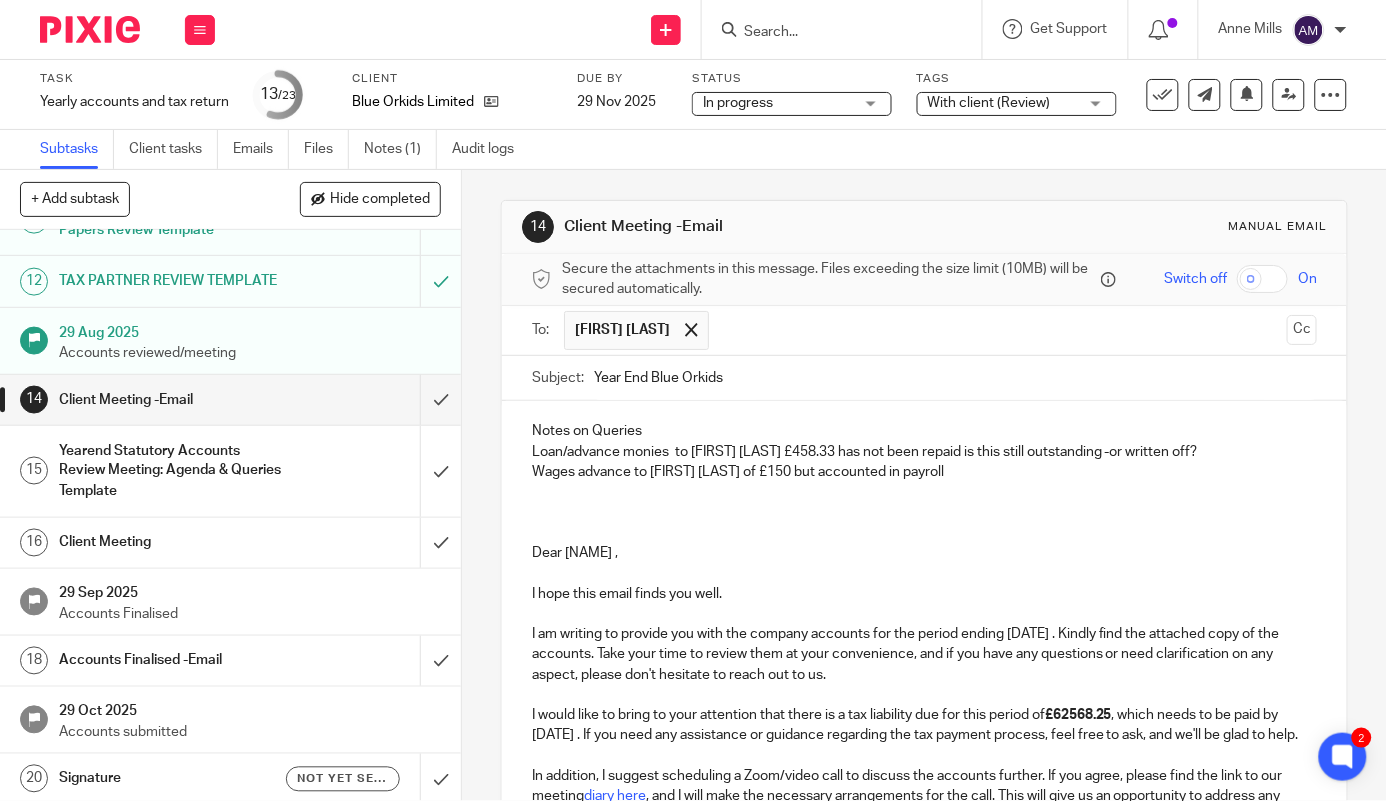 click on "Loan/advance monies  to [FIRST] [LAST] £458.33 has not been repaid is this still outstanding -or written off?" at bounding box center (925, 452) 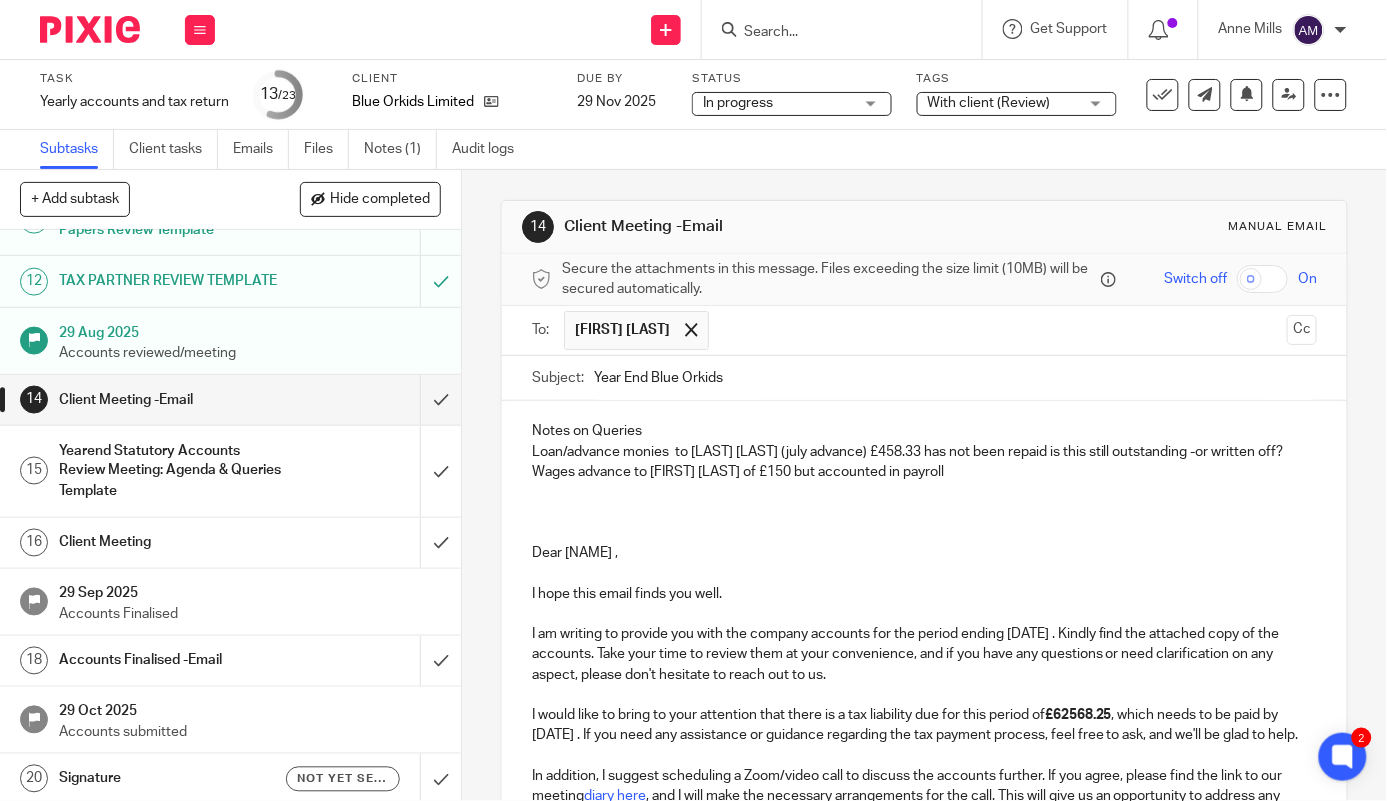 click on "Loan/advance monies  to [LAST] [LAST] (july advance) £458.33 has not been repaid is this still outstanding -or written off?" at bounding box center (925, 452) 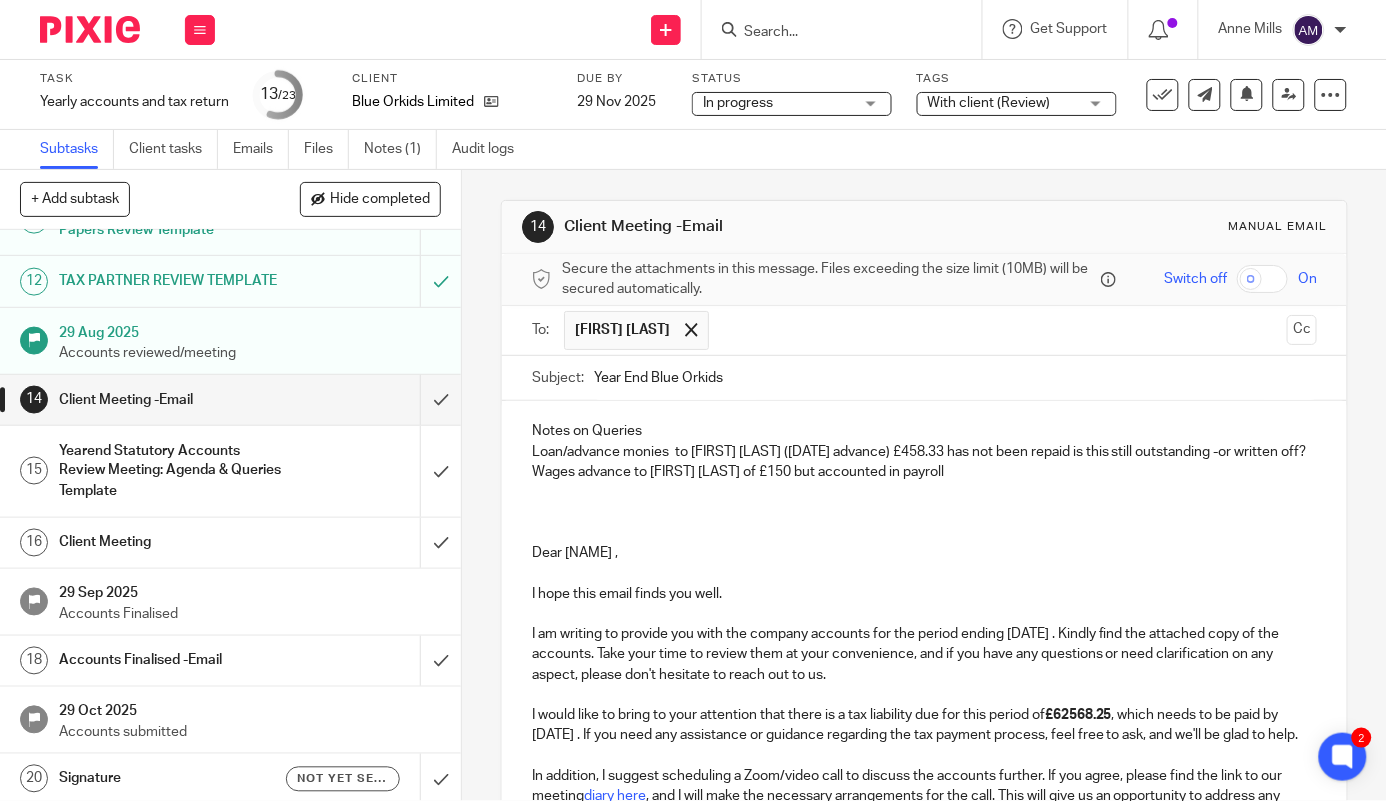 click at bounding box center (925, 512) 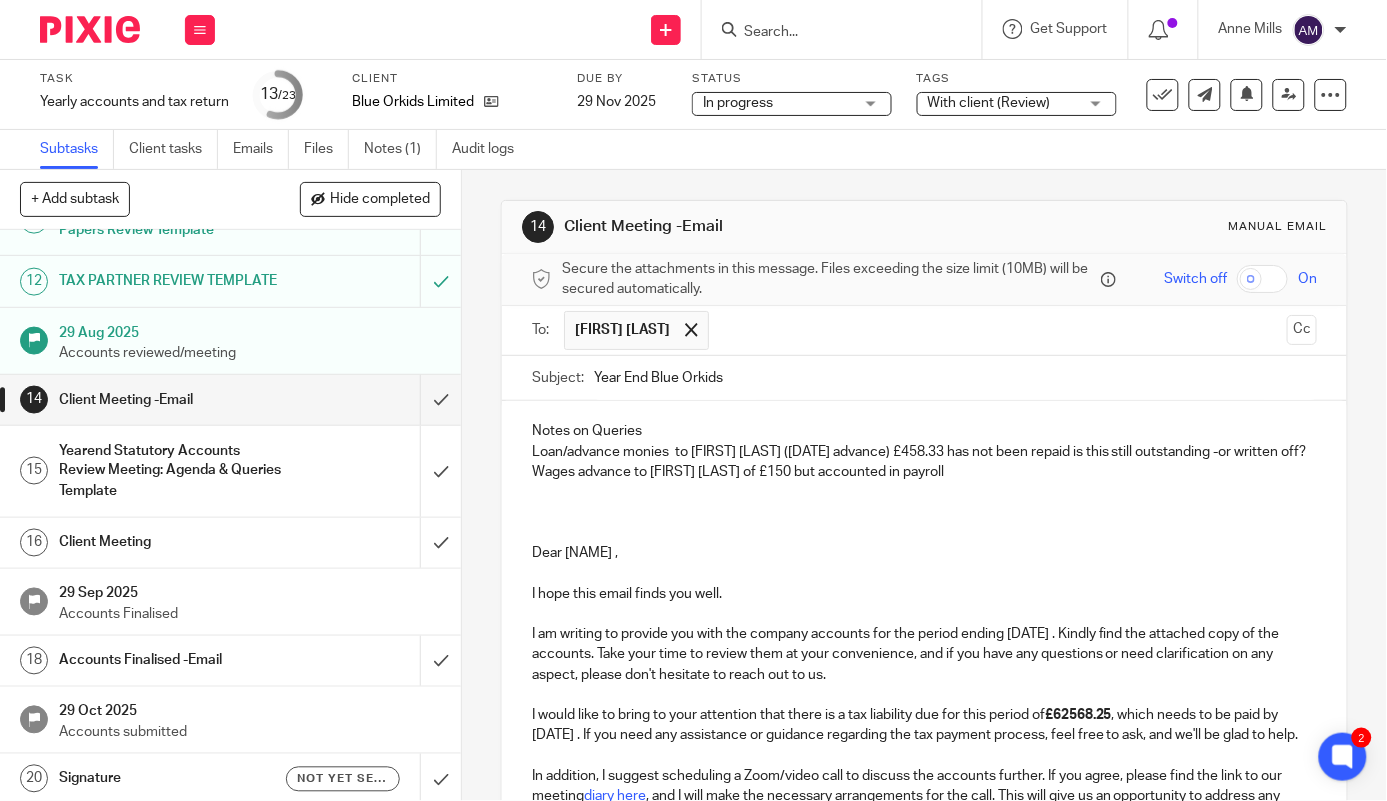 click on "Loan/advance monies  to [FIRST] [LAST] ([DATE] advance) £458.33 has not been repaid is this still outstanding -or written off?" at bounding box center [925, 452] 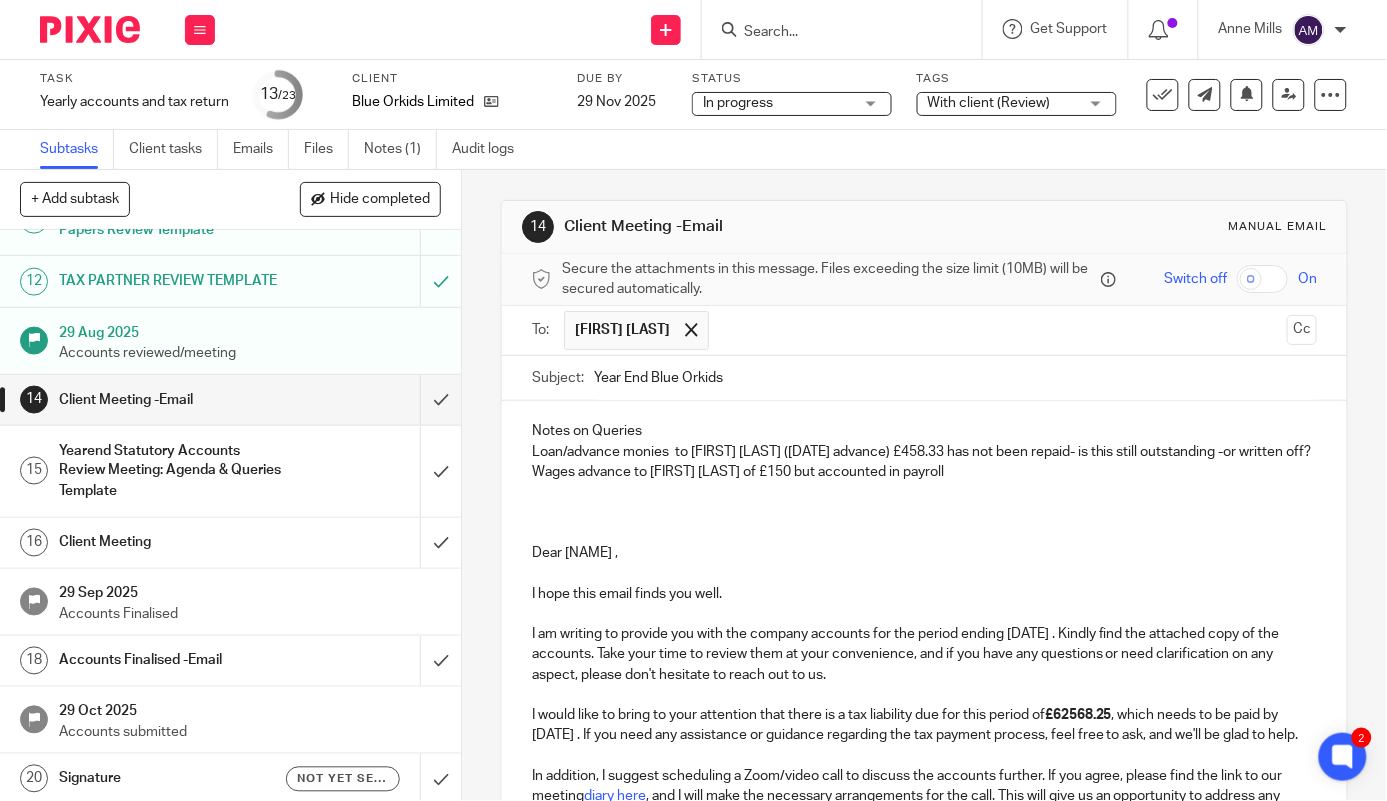 drag, startPoint x: 1148, startPoint y: 457, endPoint x: 1144, endPoint y: 480, distance: 23.345236 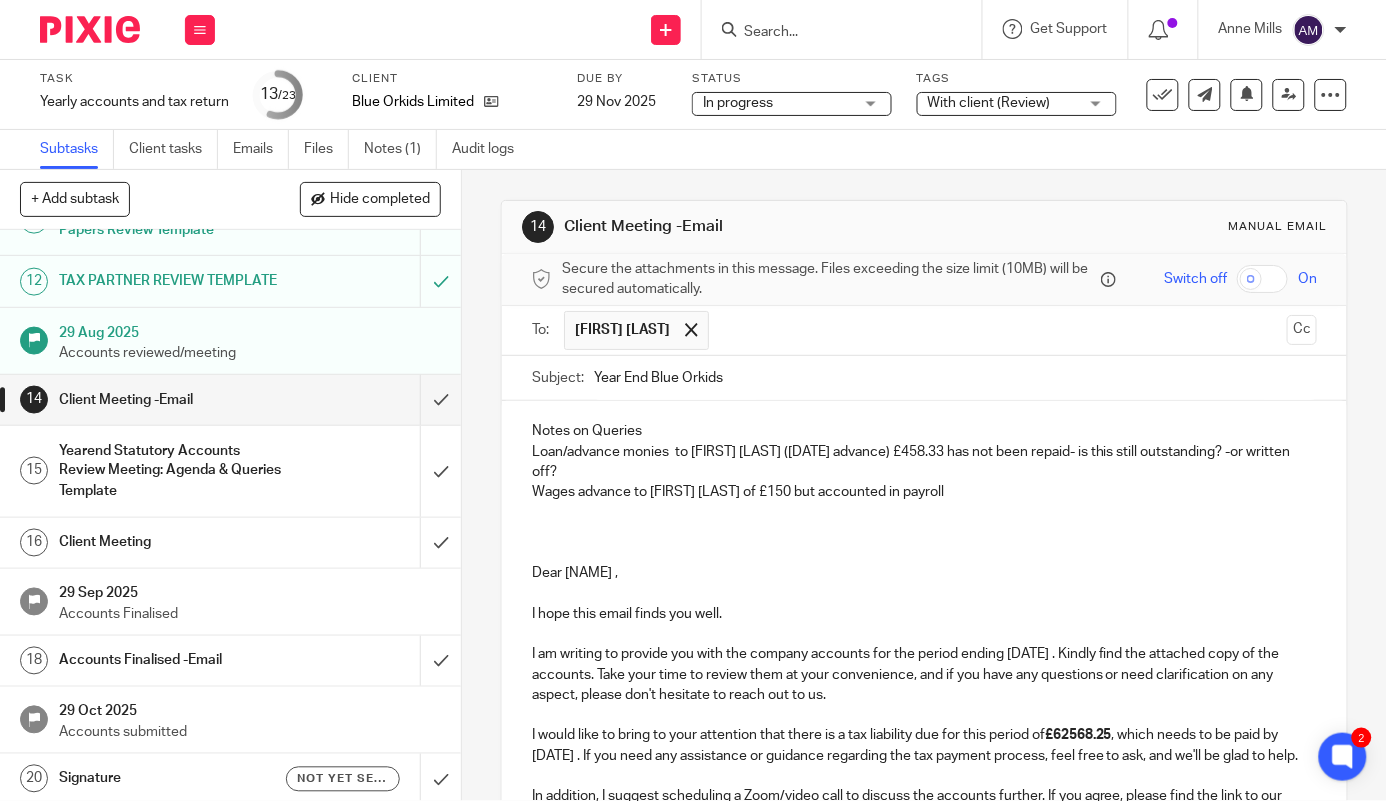 drag, startPoint x: 527, startPoint y: 472, endPoint x: 590, endPoint y: 576, distance: 121.59358 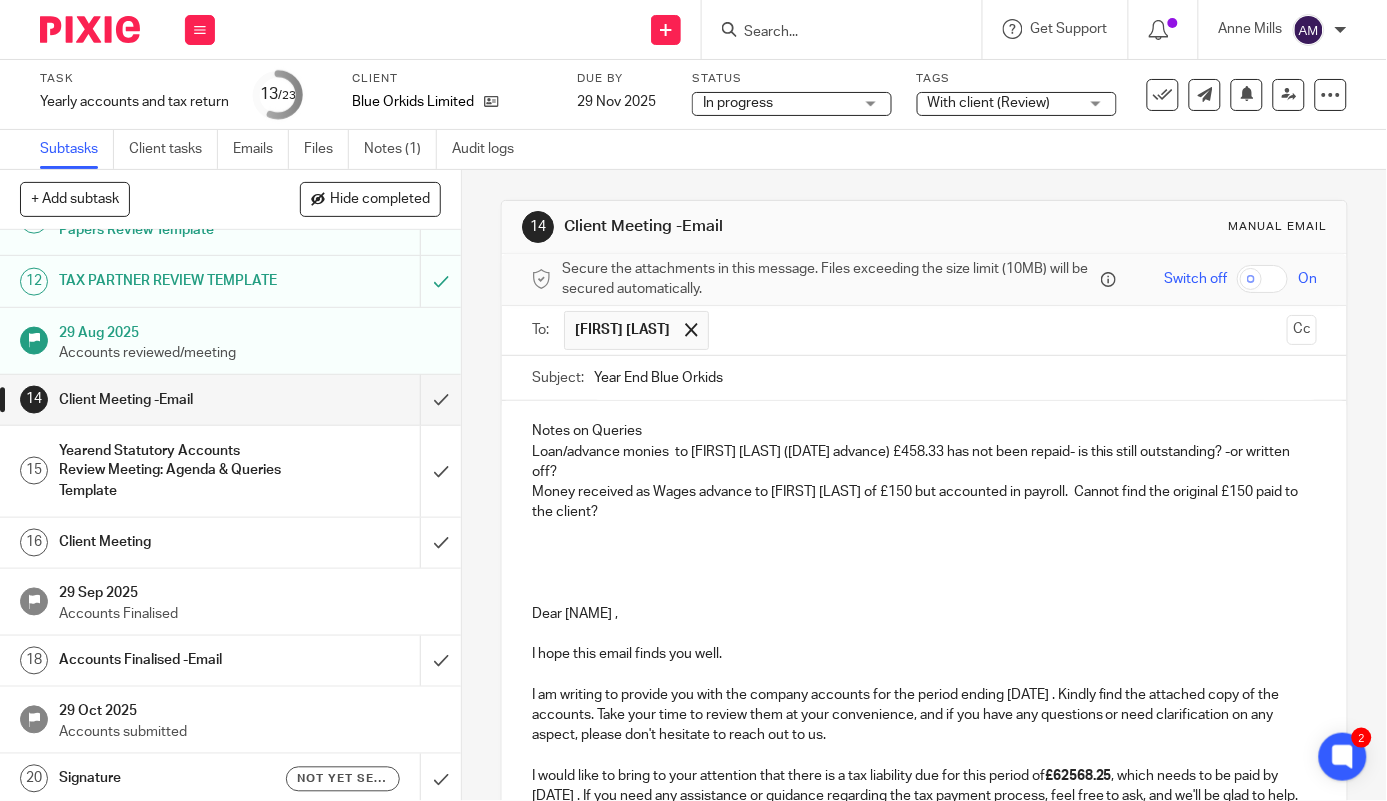 click on "Notes on Queries  Loan/advance monies  to [LAST] [LAST] (July advance) £458.33 has not been repaid- is this still outstanding? -or written off?  Money received as Wages advance to [FIRST] [LAST] of £150 but accounted in payroll.  Cannot find the original £150 paid to the client?     Dear [FIRST] , I hope this email finds you well. I am writing to provide you with the company accounts for the period ending 28 Feb 2025 . Kindly find the attached copy of the accounts. Take your time to review them at your convenience, and if you have any questions or need clarification on any aspect, please don't hesitate to reach out to us. I would like to bring to your attention that there is a tax liability due for this period of  £62568.25 , which needs to be paid by 30 Nov 2025 . If you need any assistance or guidance regarding the tax payment process, feel free to ask, and we'll be glad to help. In addition, I suggest scheduling a Zoom/video call to discuss the accounts further. If you agree, please find the link to our meeting" at bounding box center (925, 813) 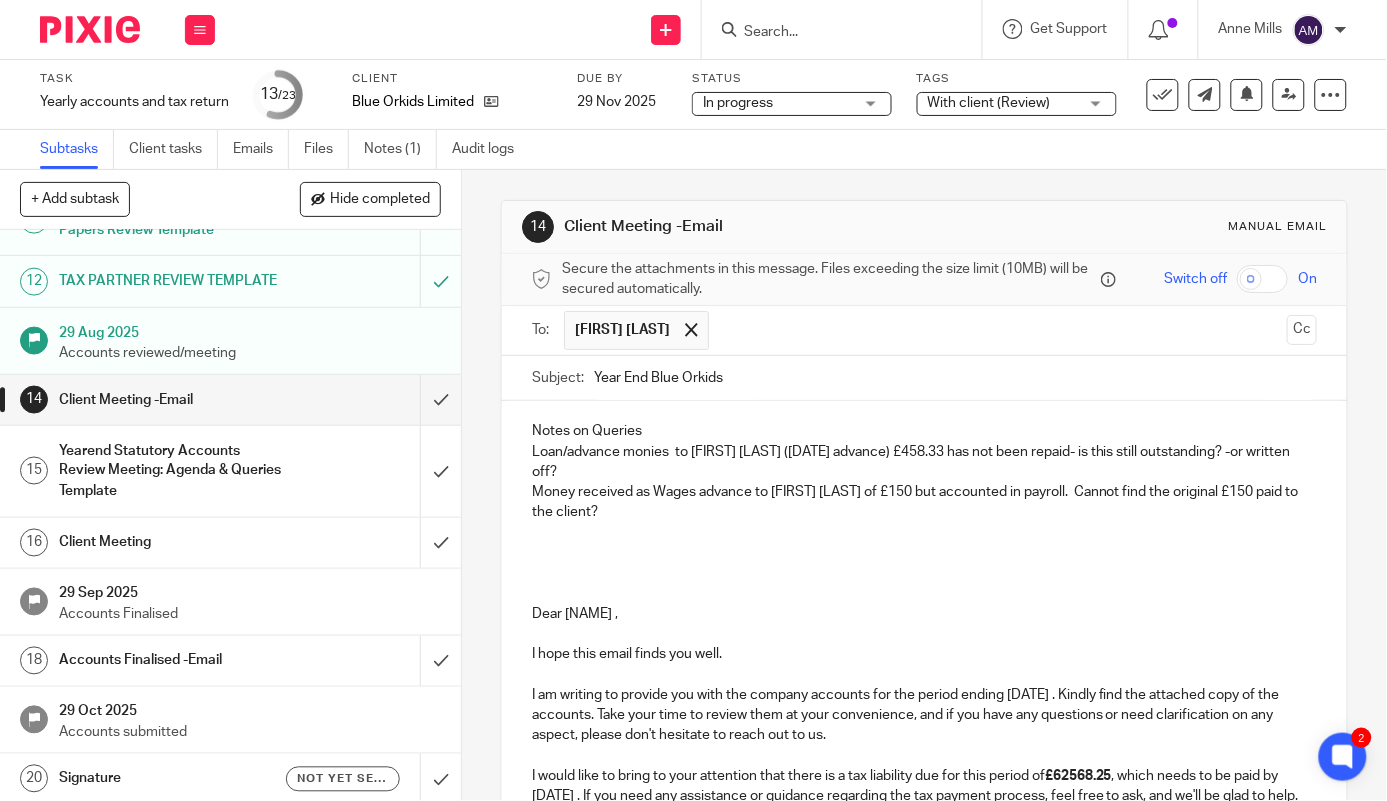 click at bounding box center (925, 533) 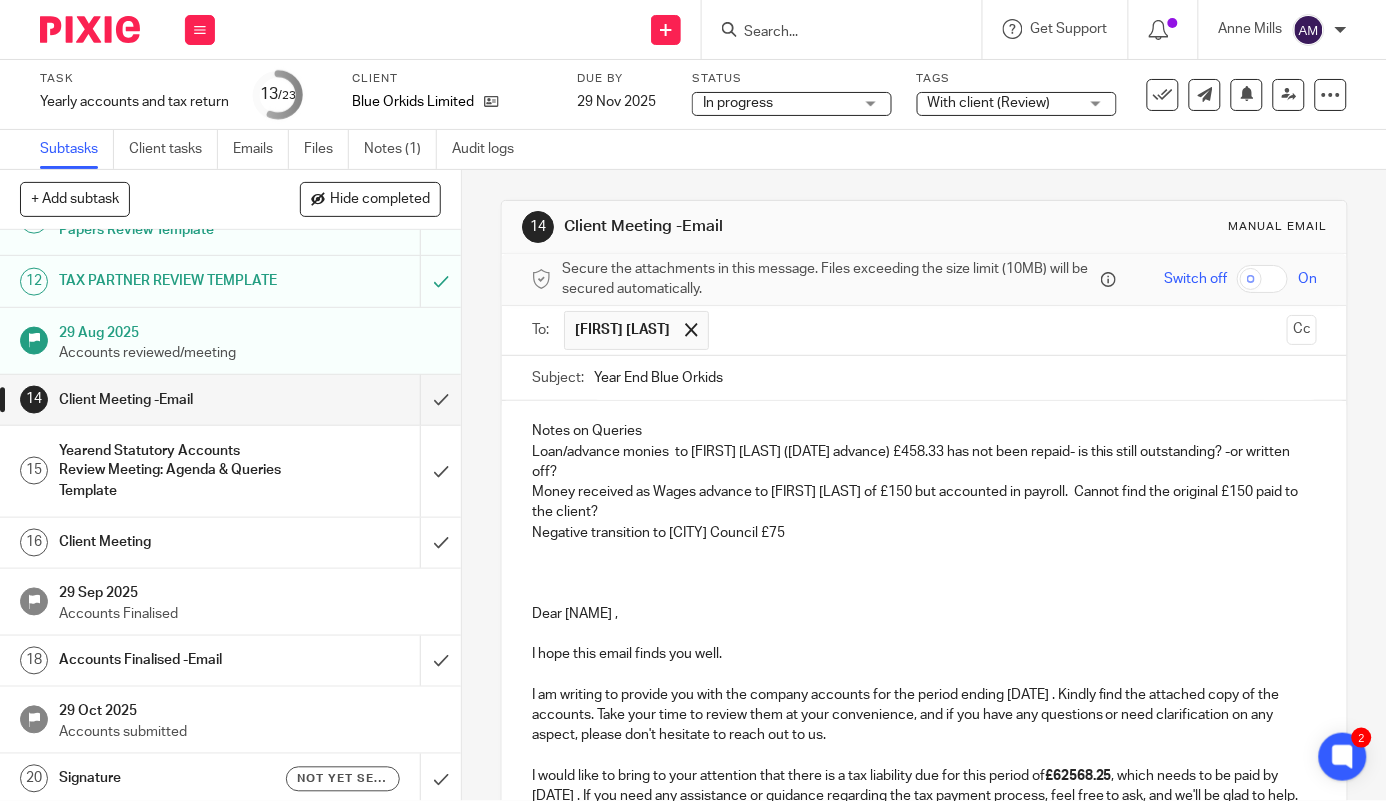 click on "Negative transition to [CITY] Council £75" at bounding box center (925, 533) 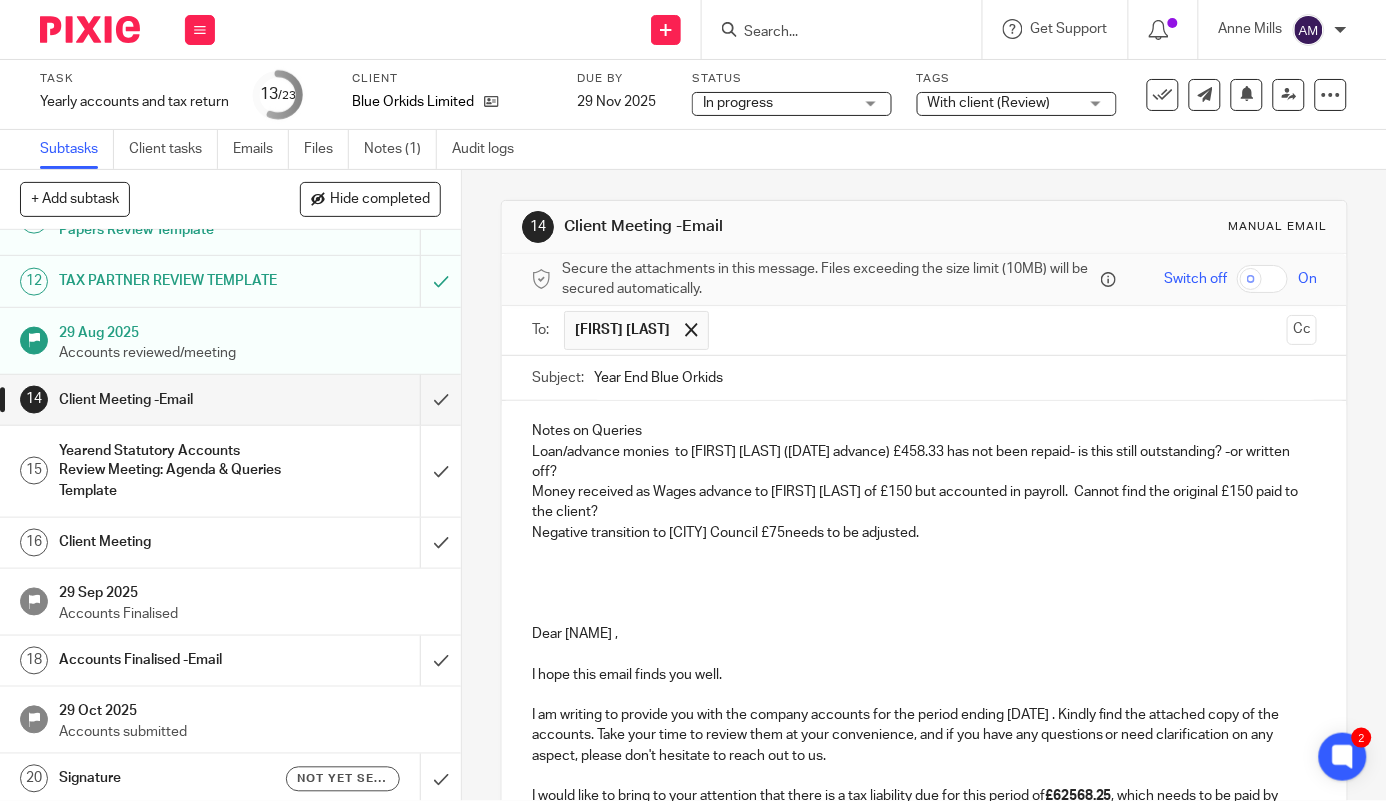 click at bounding box center (925, 614) 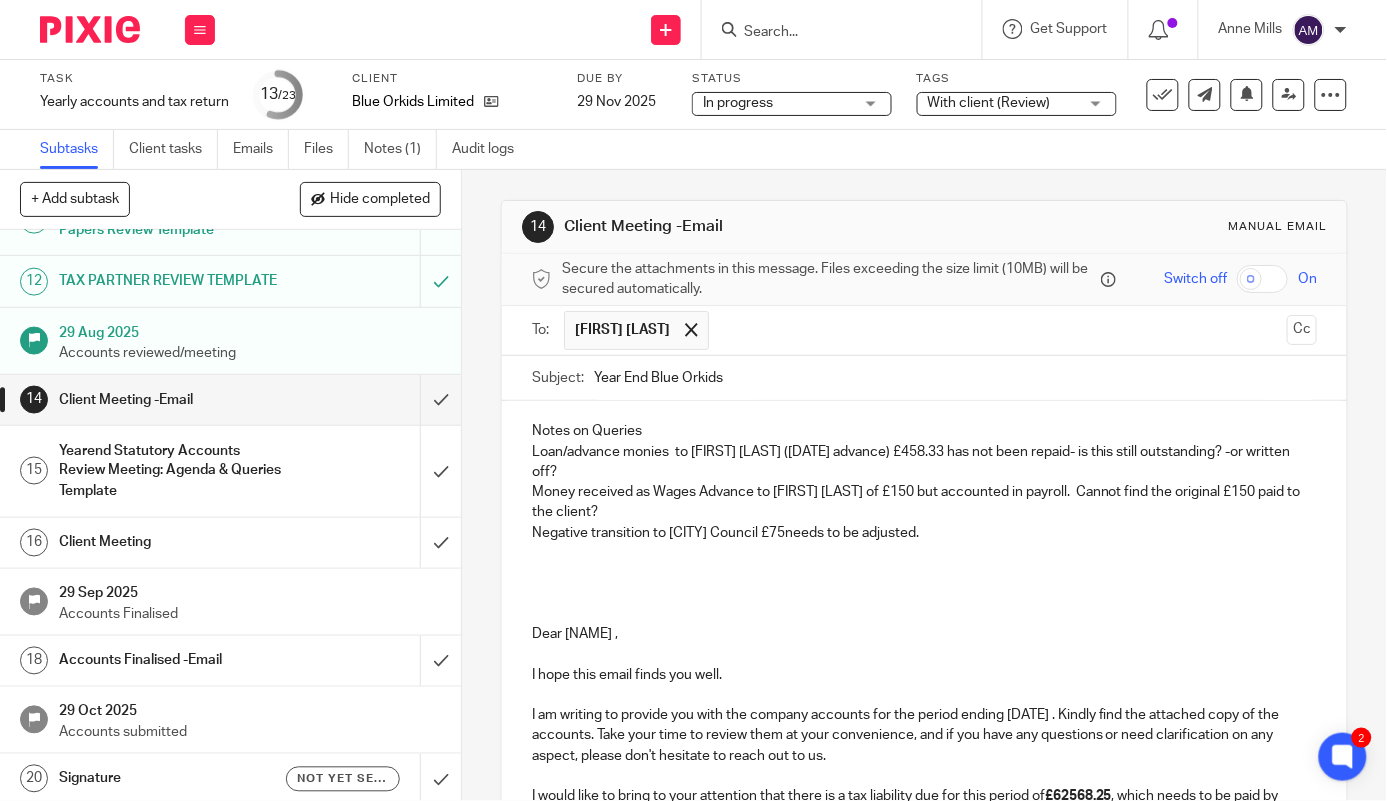 click on "Money received as Wages Advance to [FIRST] [LAST] of £150 but accounted in payroll.  Cannot find the original £150 paid to the client?" at bounding box center [925, 502] 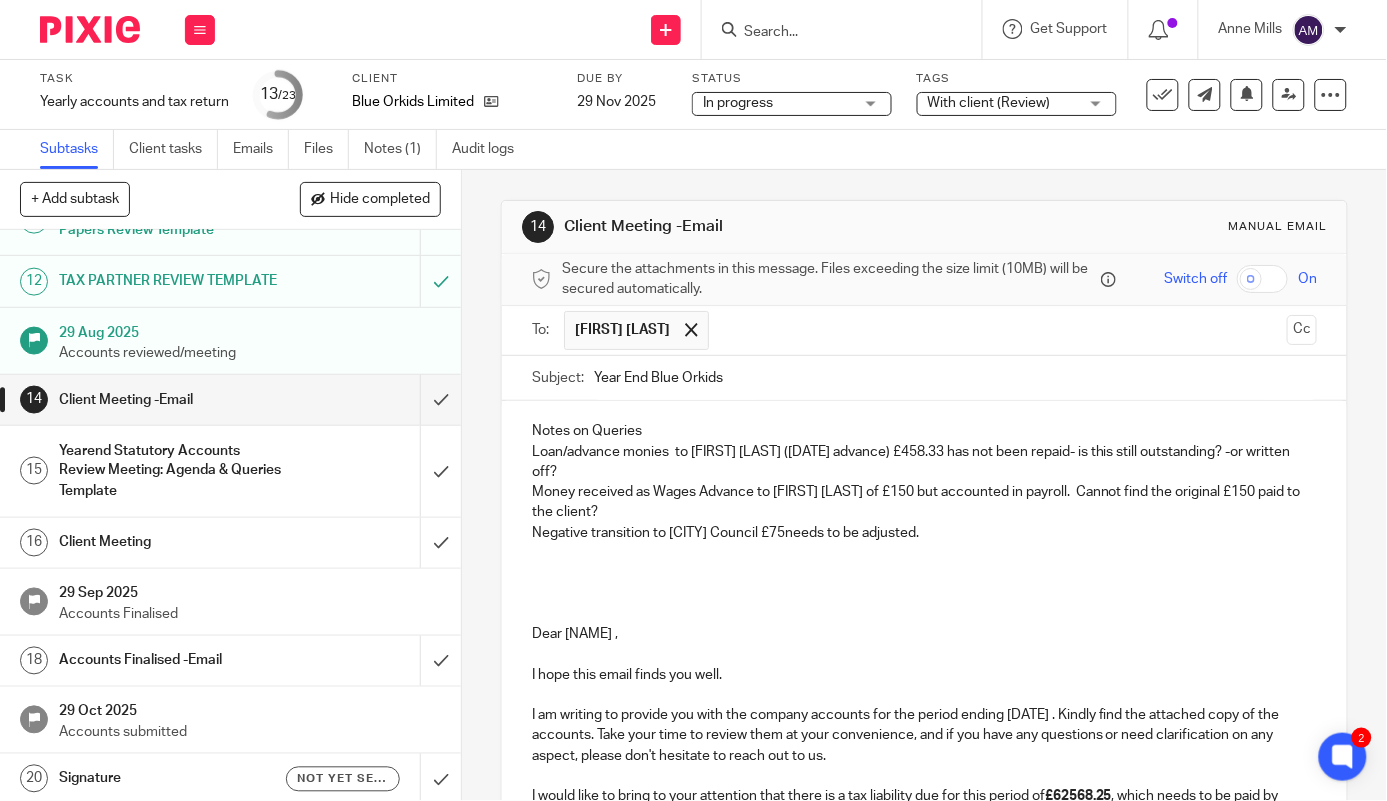 click on "Money received as Wages Advance to [FIRST] [LAST] of £150 but accounted in payroll.  Cannot find the original £150 paid to the client?" at bounding box center (925, 502) 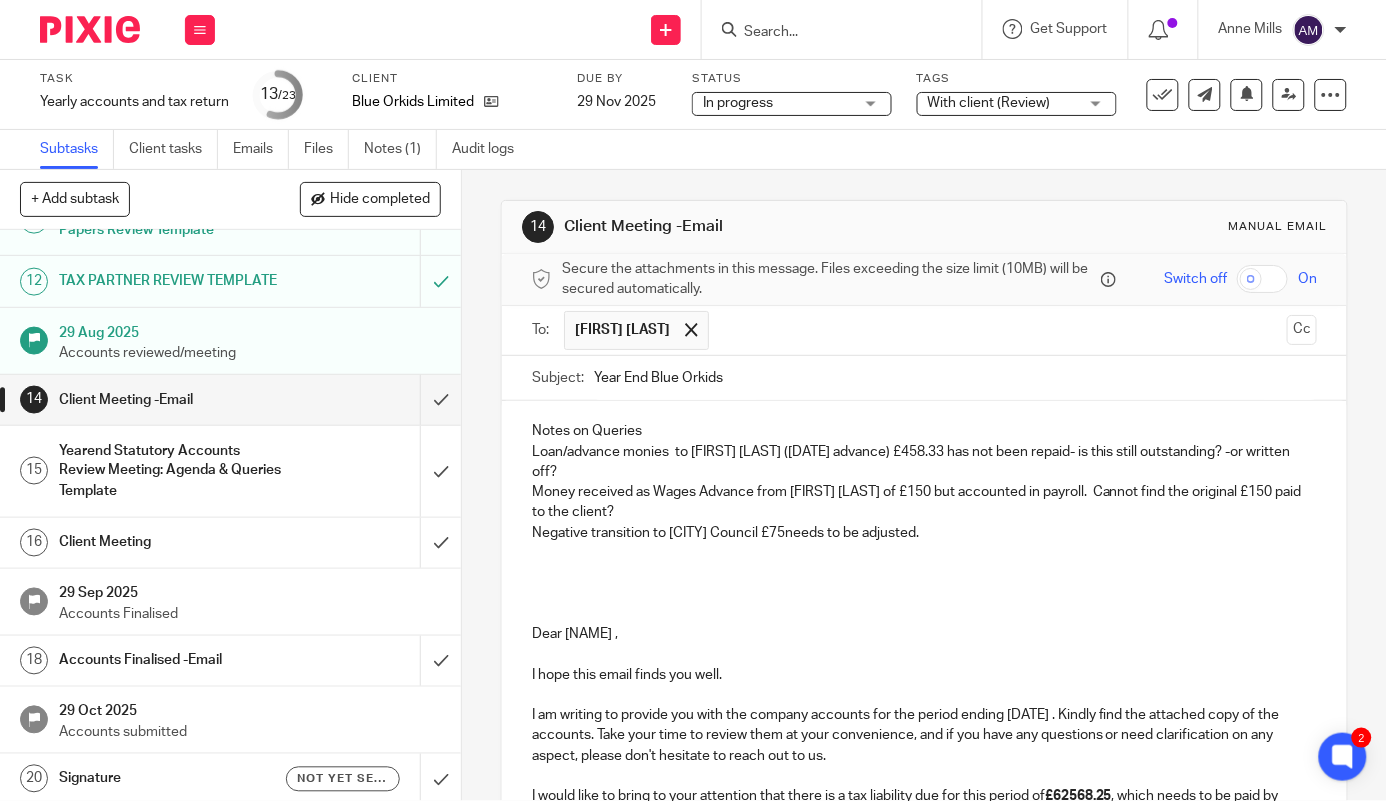 click on "Money received as Wages Advance from [FIRST] [LAST] of £150 but accounted in payroll.  Cannot find the original £150 paid to the client?" at bounding box center (925, 502) 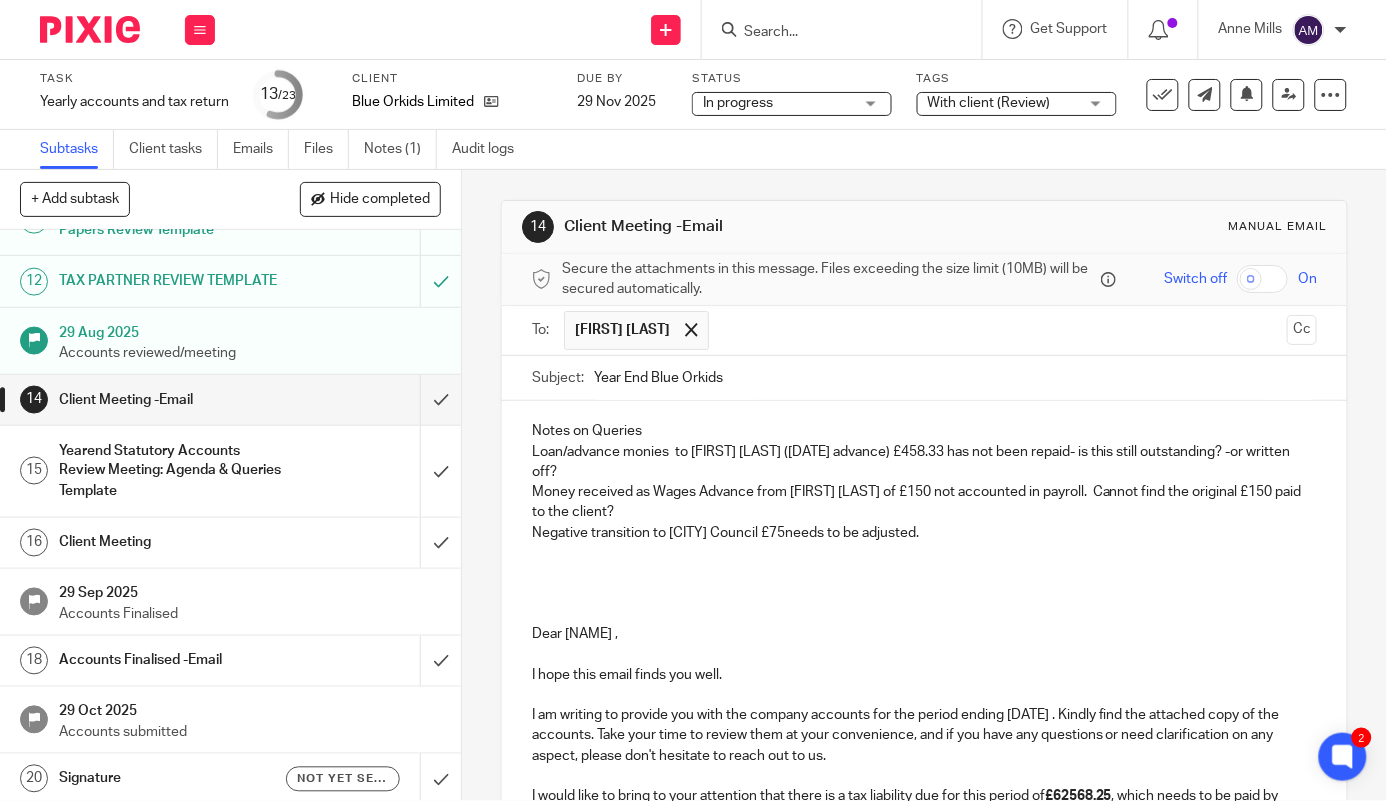 click at bounding box center (925, 573) 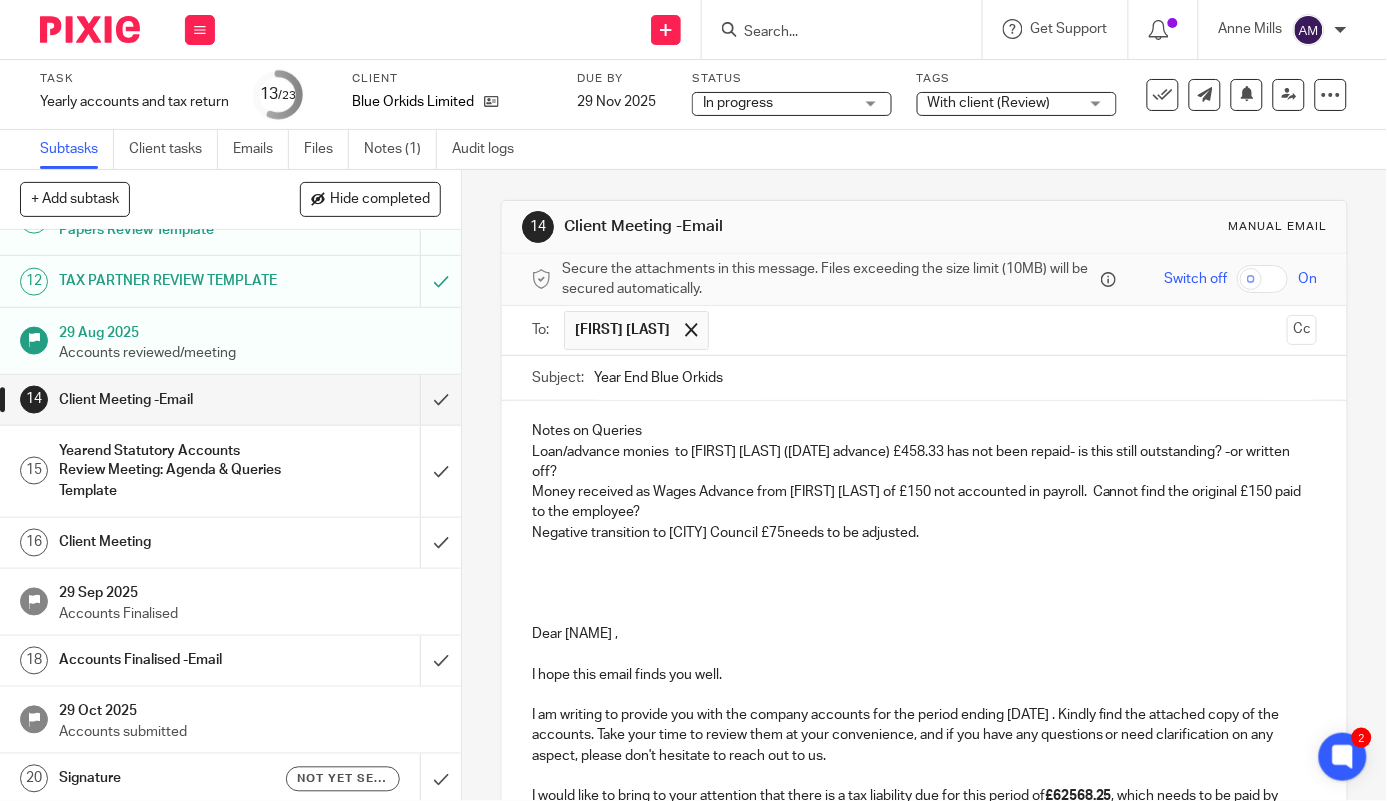 click at bounding box center [925, 573] 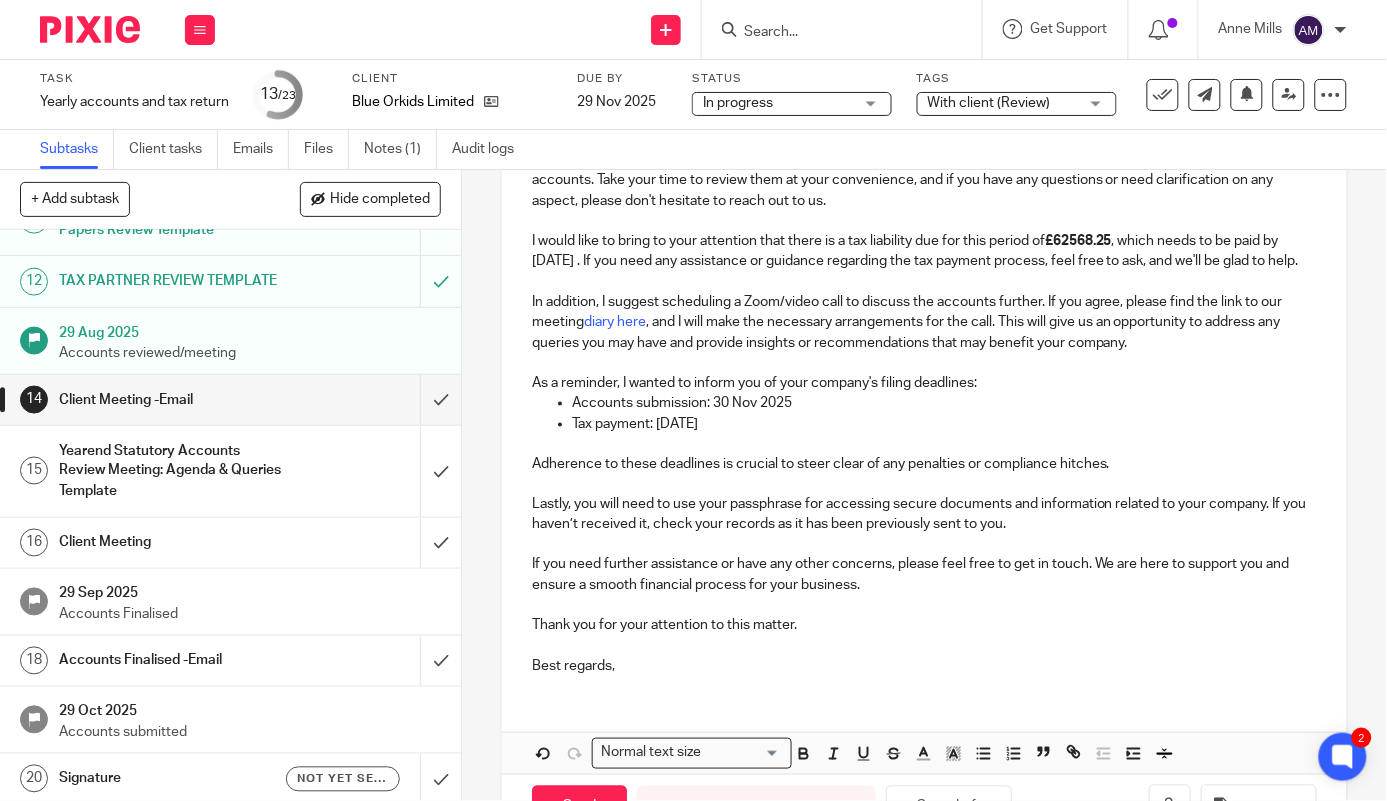 click 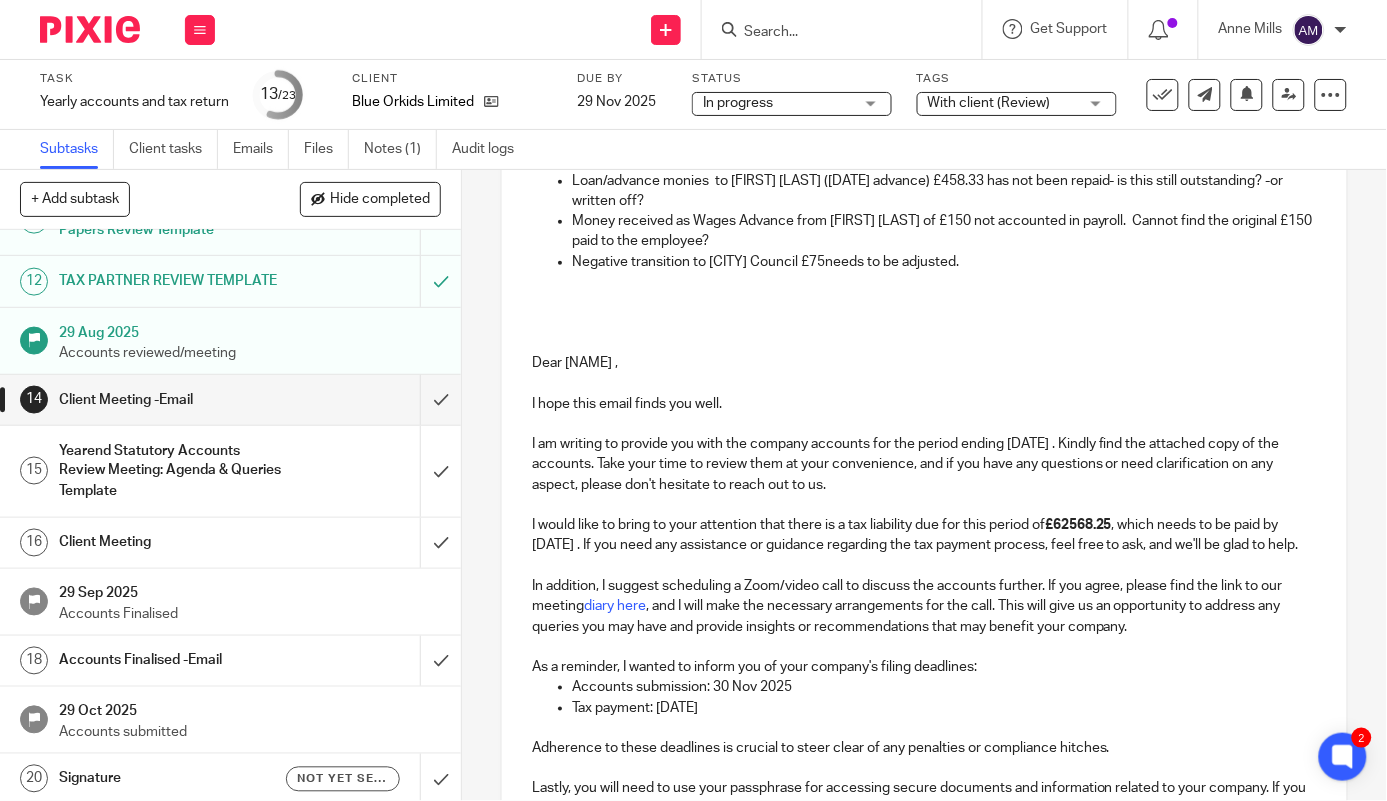 click at bounding box center (925, 343) 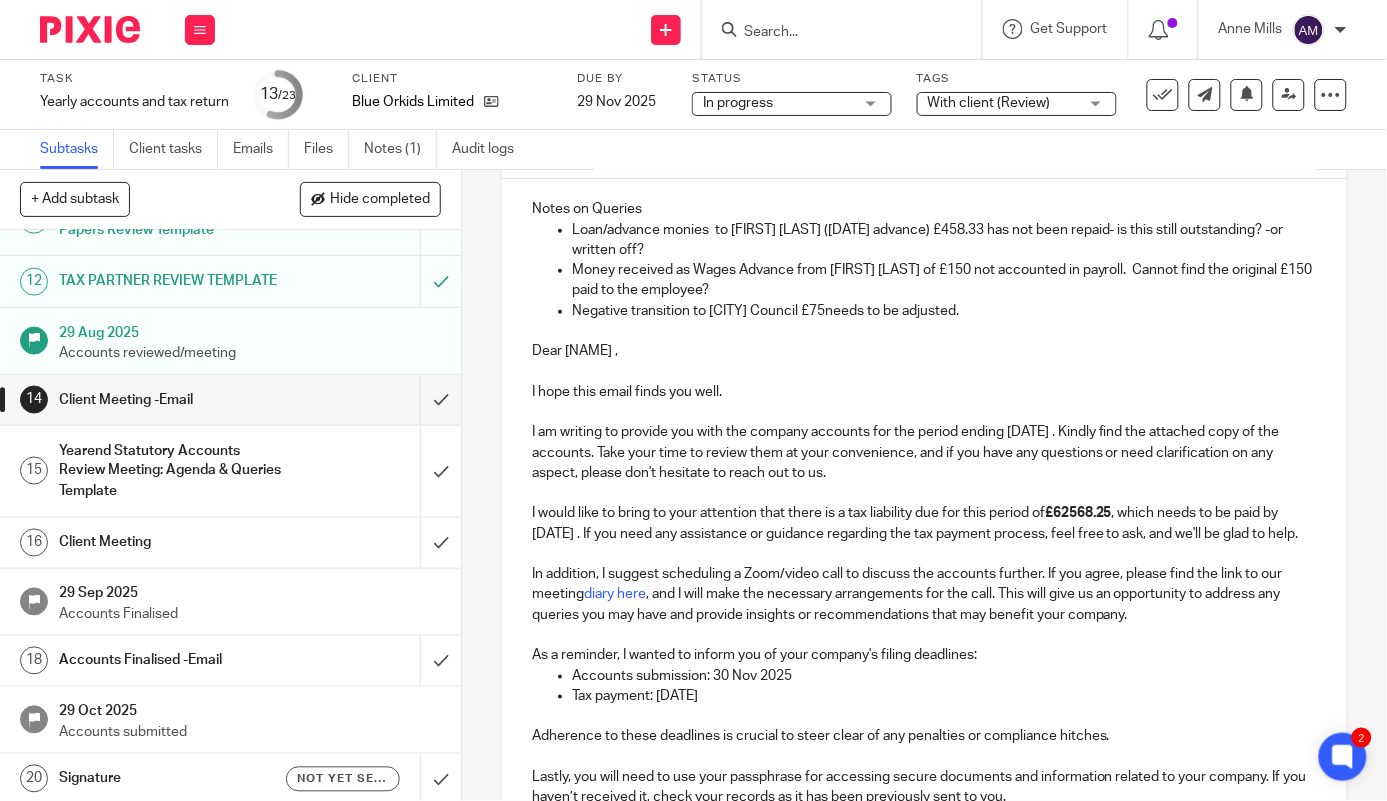 scroll, scrollTop: 111, scrollLeft: 0, axis: vertical 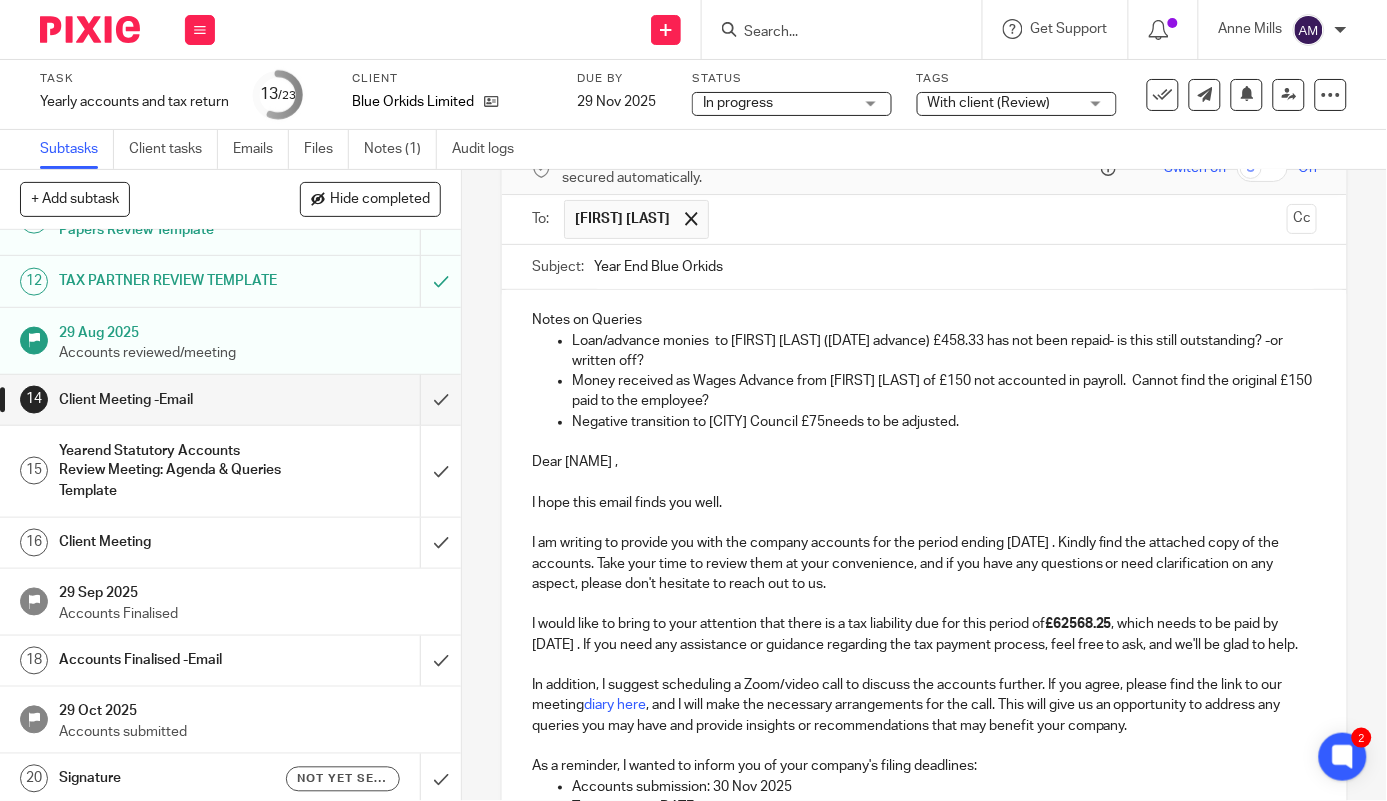 click on "Negative transition to [CITY] Council £75needs to be adjusted." at bounding box center [945, 422] 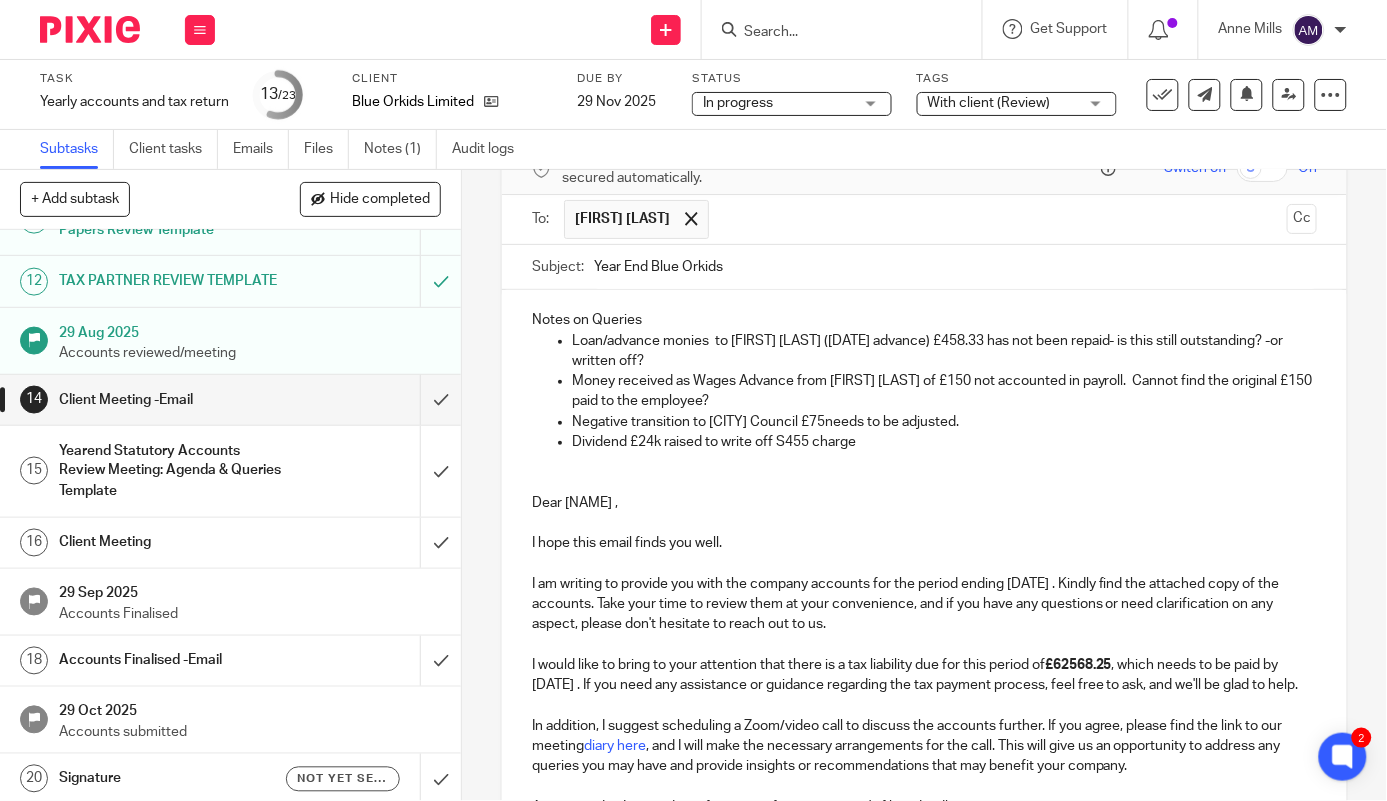click at bounding box center (925, 483) 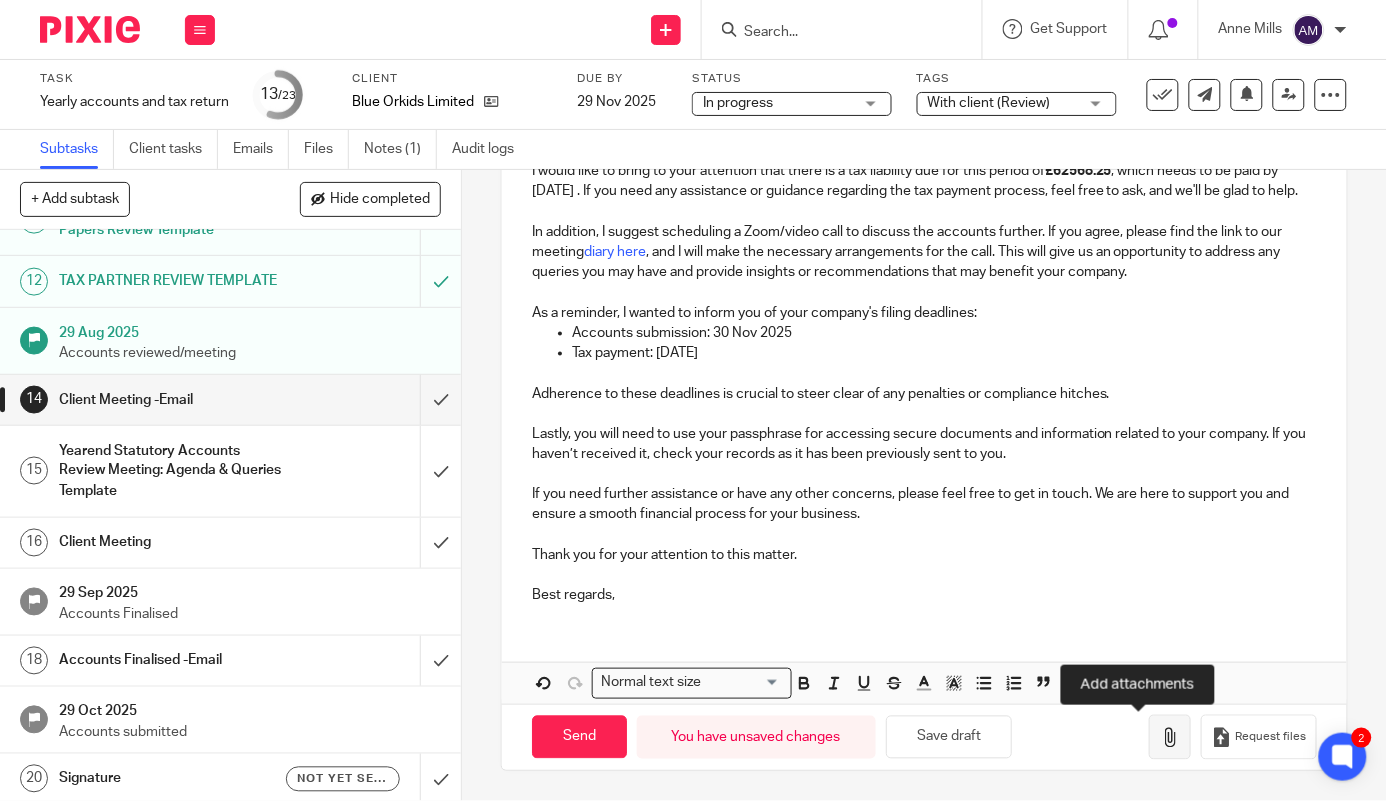 click at bounding box center (1170, 738) 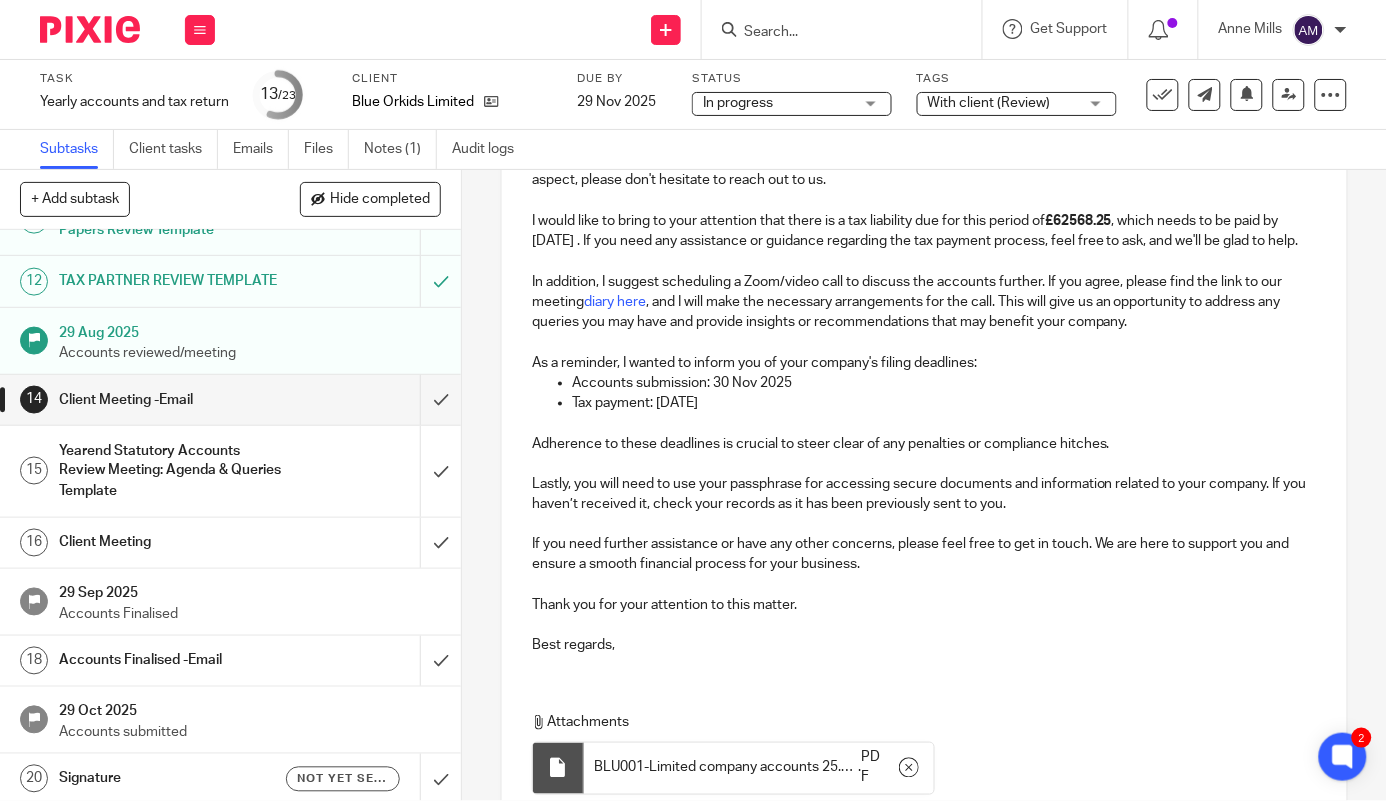 scroll, scrollTop: 803, scrollLeft: 0, axis: vertical 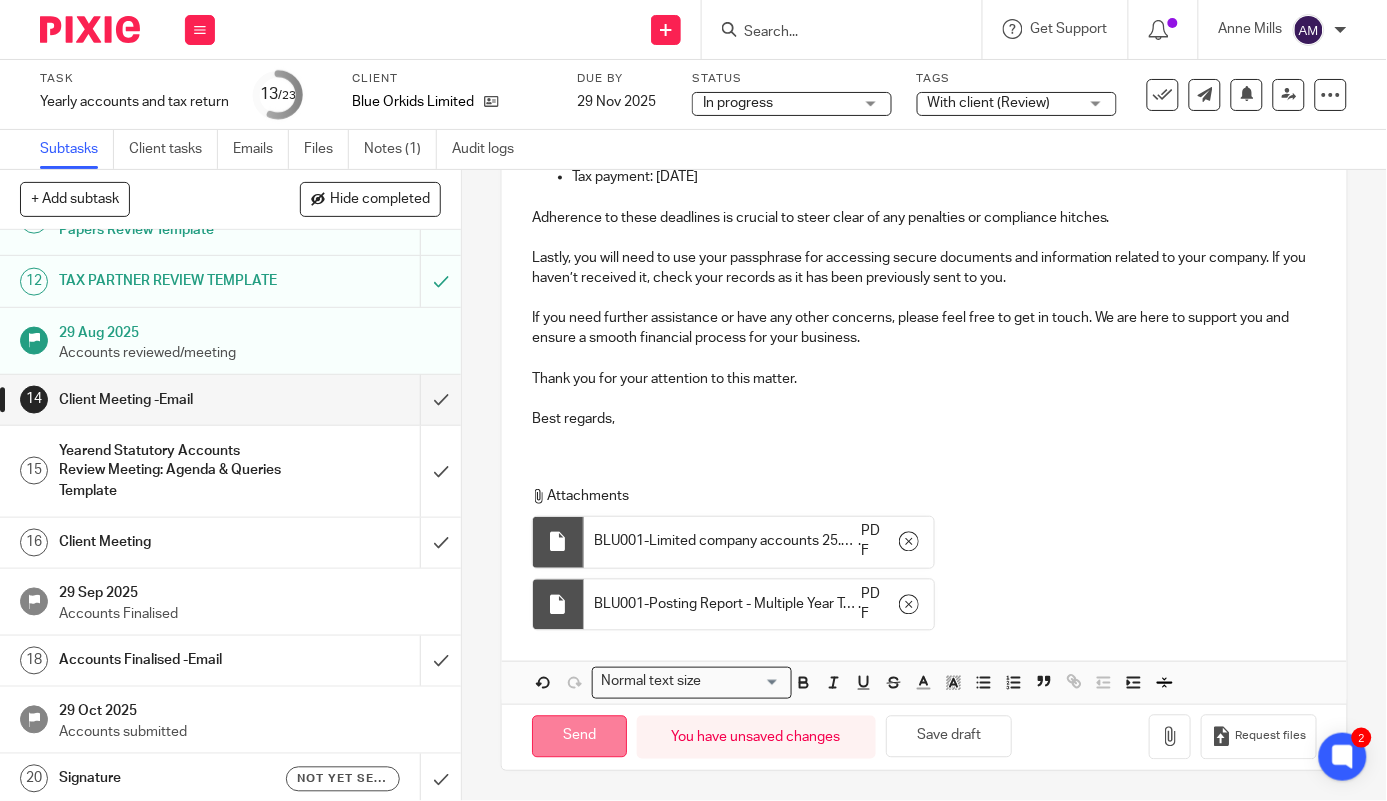 click on "Send" at bounding box center (579, 737) 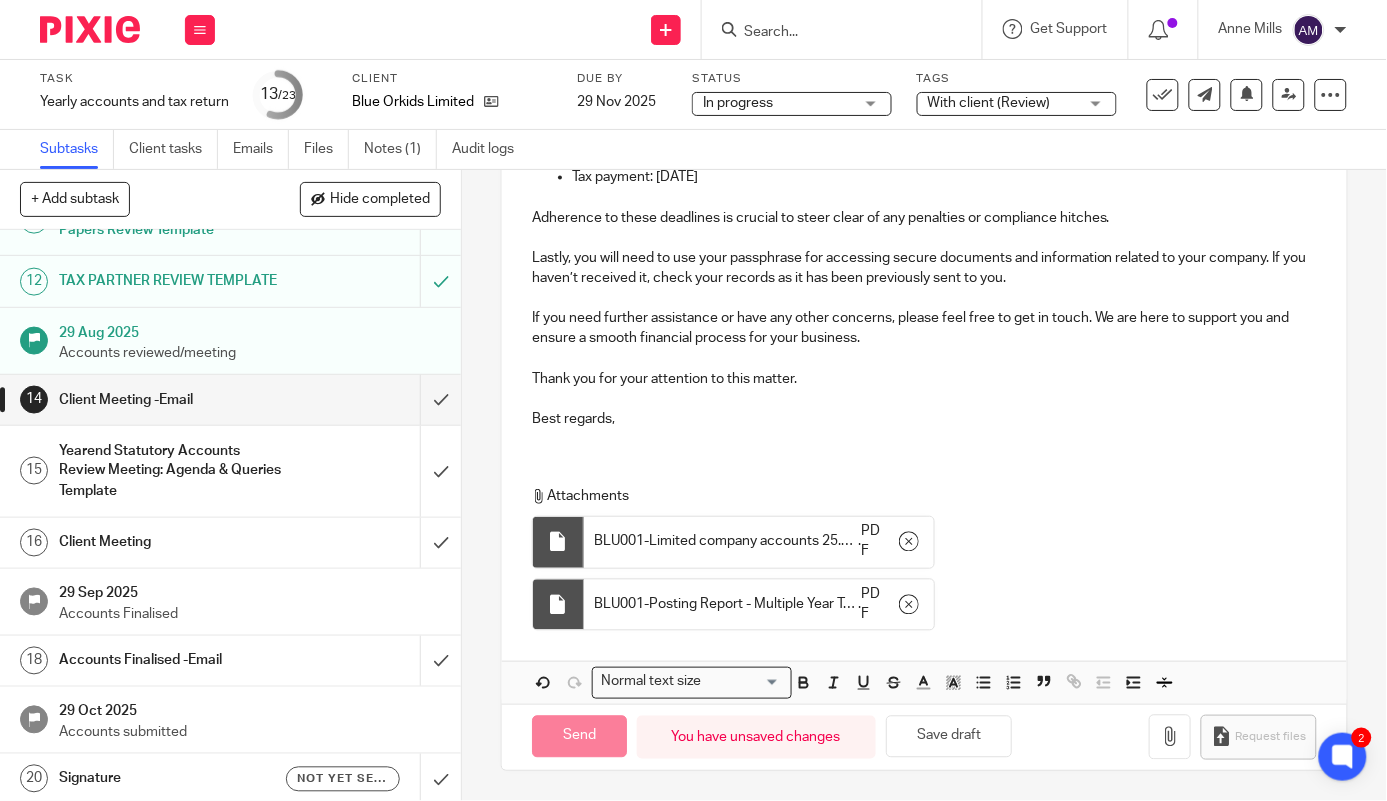 type on "Sent" 